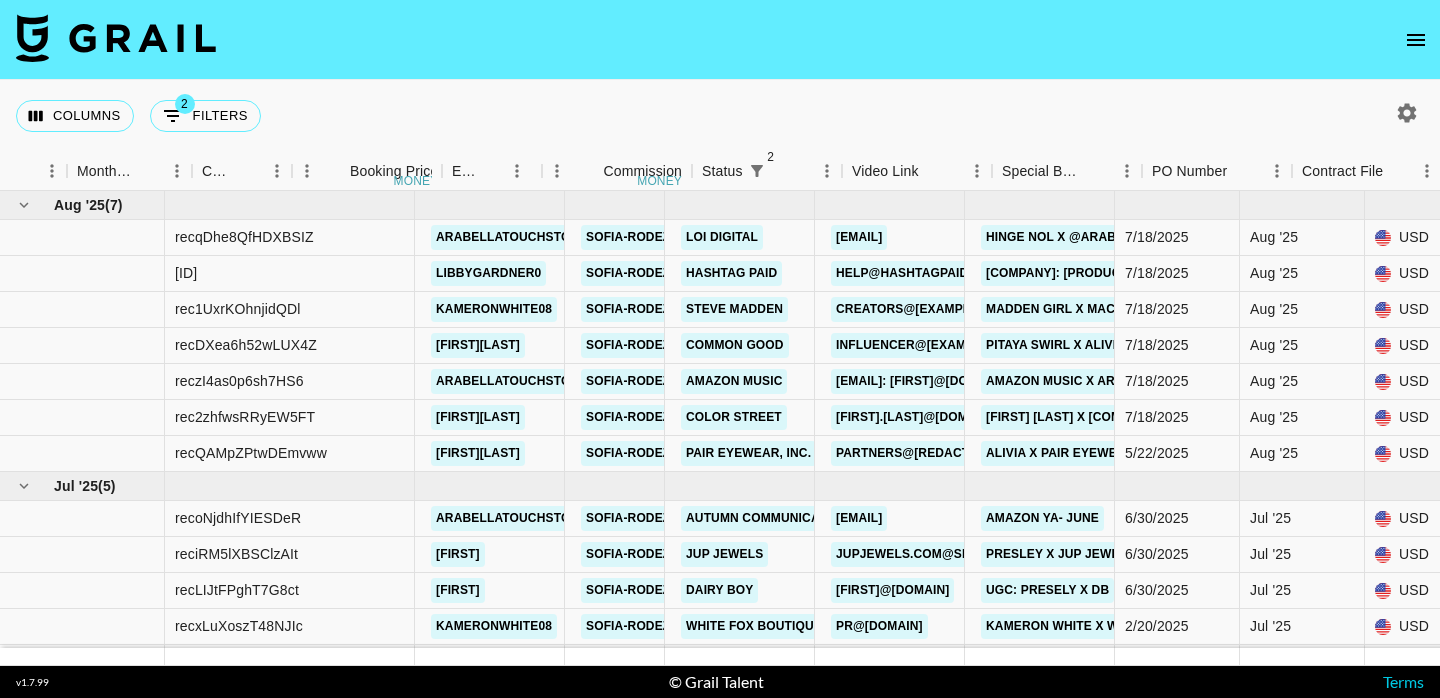scroll, scrollTop: 0, scrollLeft: 0, axis: both 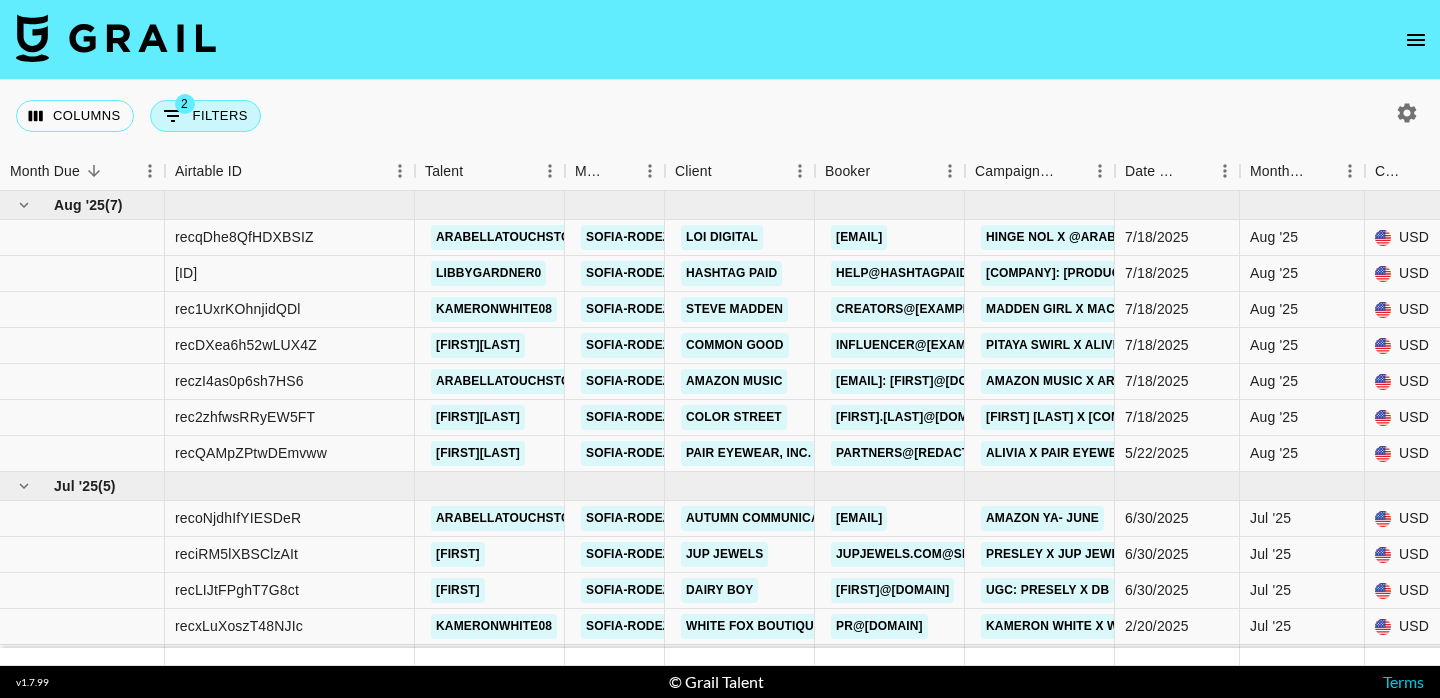 click on "2 Filters" at bounding box center [205, 116] 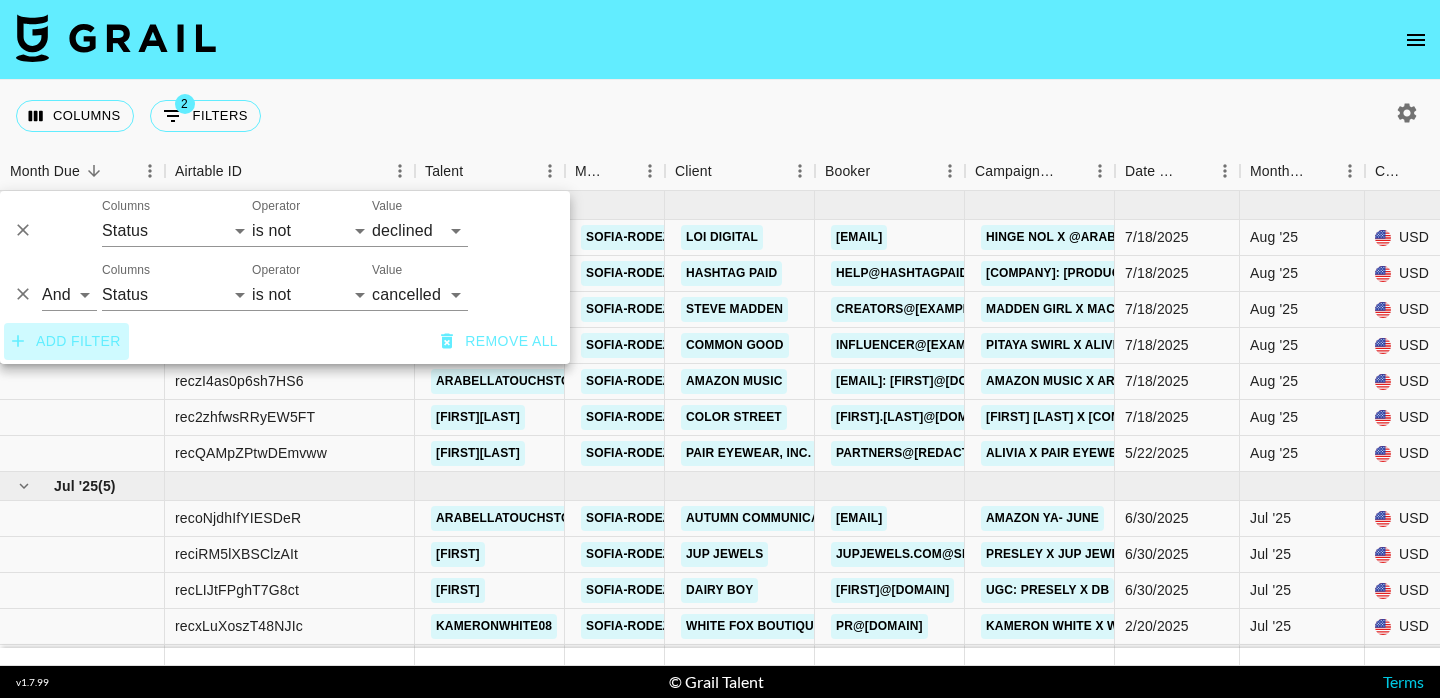 click on "Add filter" at bounding box center (66, 341) 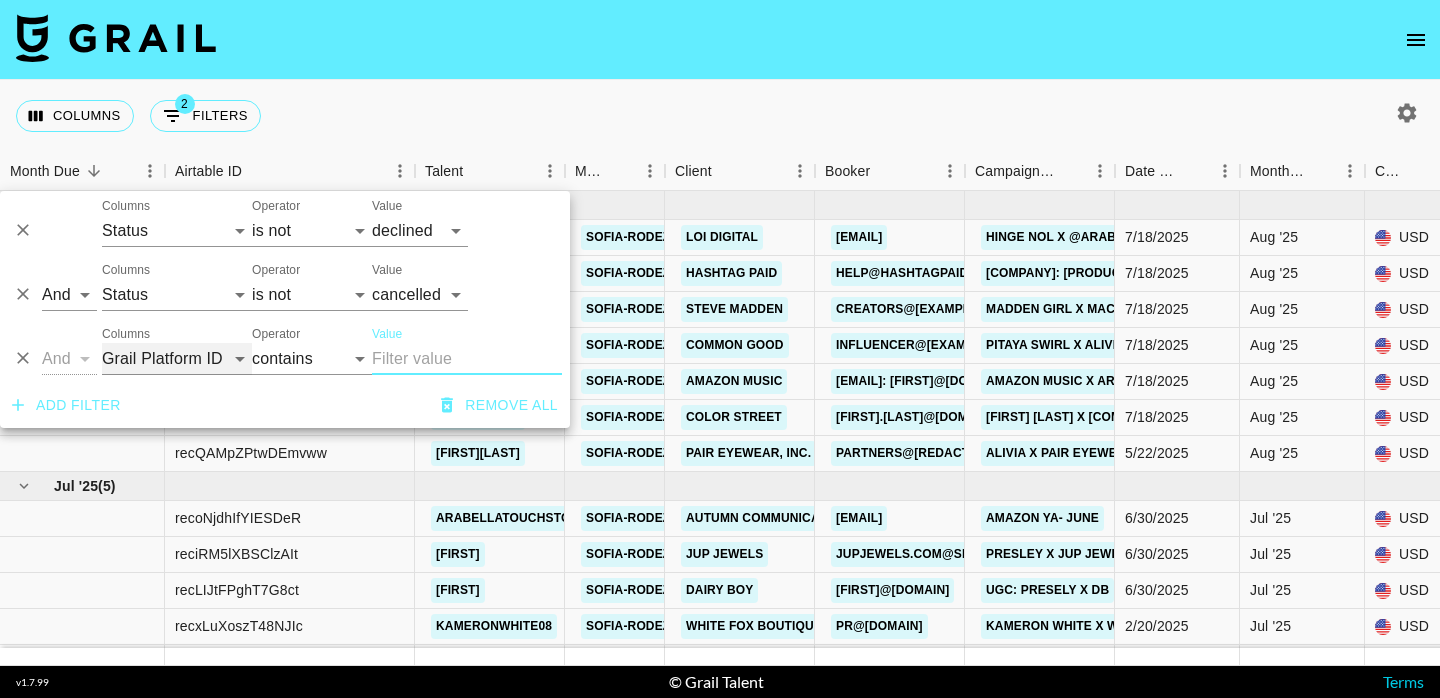 click on "Grail Platform ID Airtable ID Talent Manager Client Booker Campaign (Type) Date Created Created by Grail Team Month Due Currency Booking Price Creator Commmission Override External Commission Expenses: Remove Commission? Commission Status Video Link Boost Code Special Booking Type PO Number Invoice Notes Uniport Contact Email Contract File Payment Sent Payment Sent Date Invoice Link" at bounding box center (177, 359) 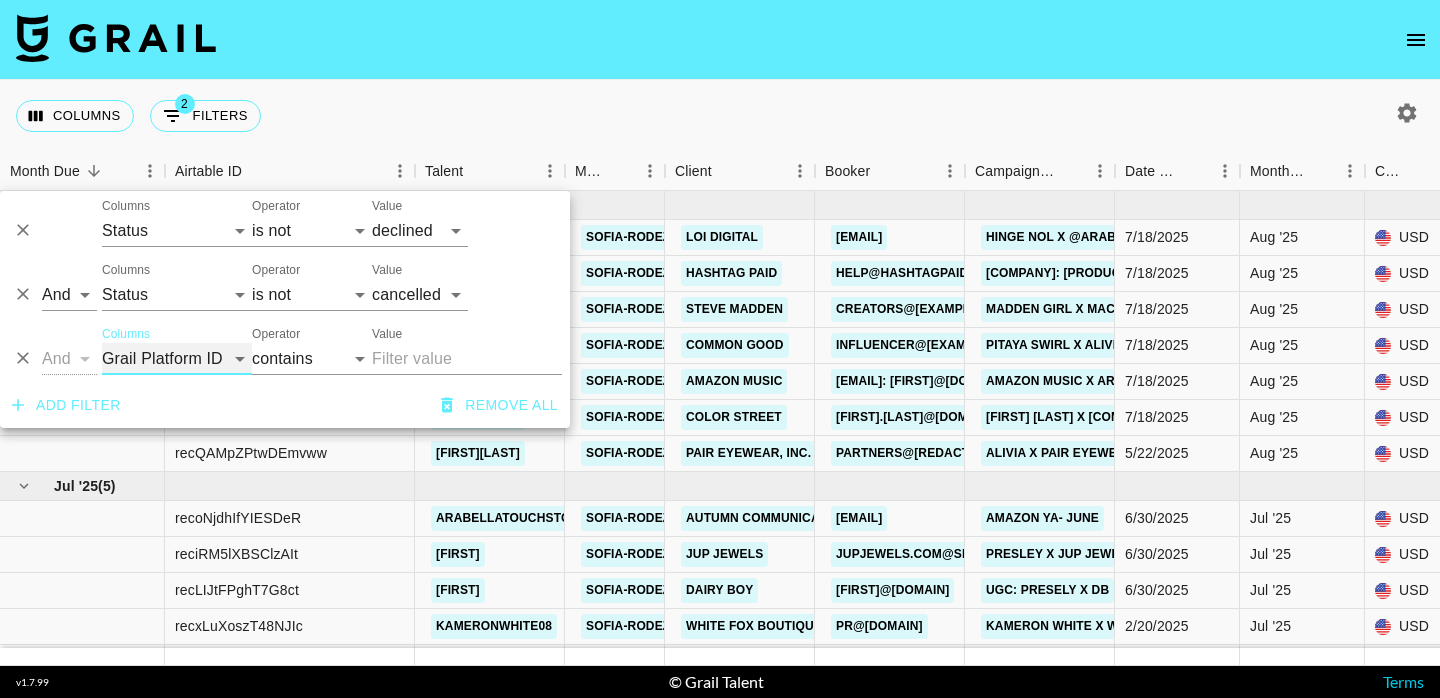 select on "talentName" 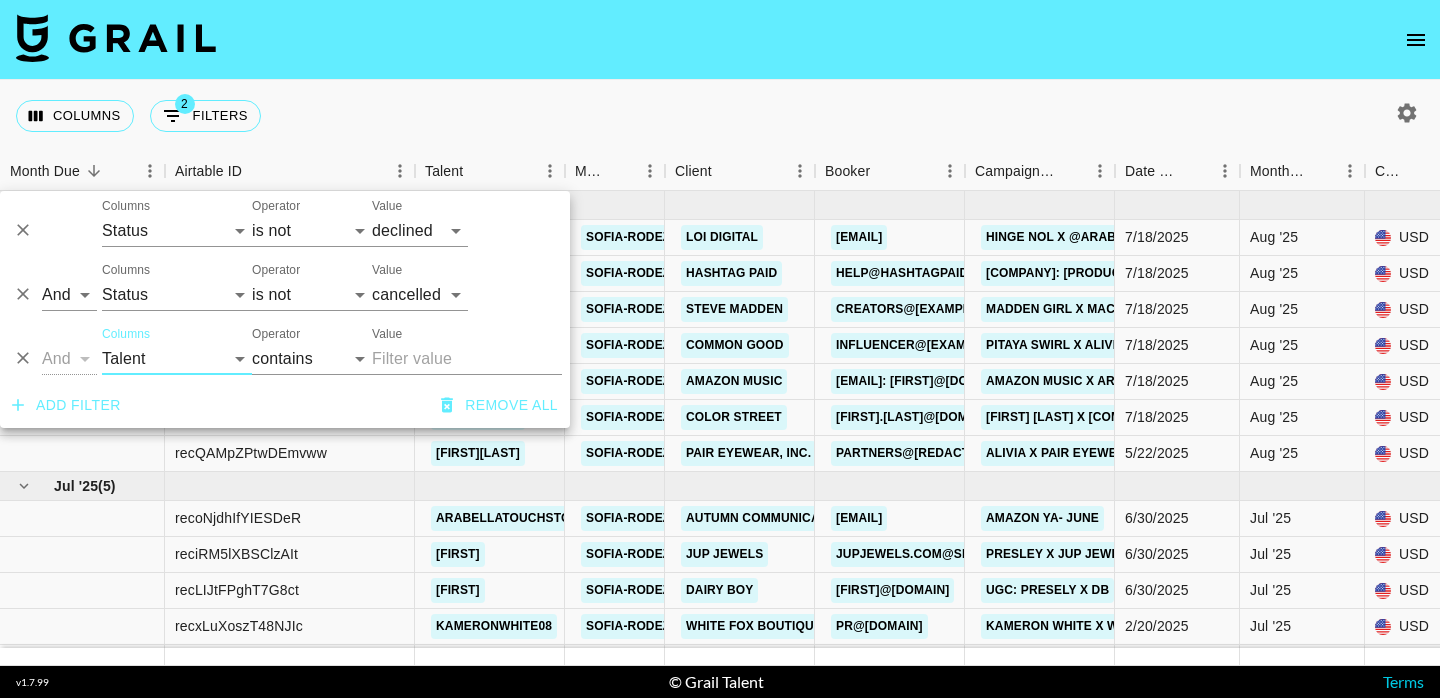 click on "Value" at bounding box center [467, 359] 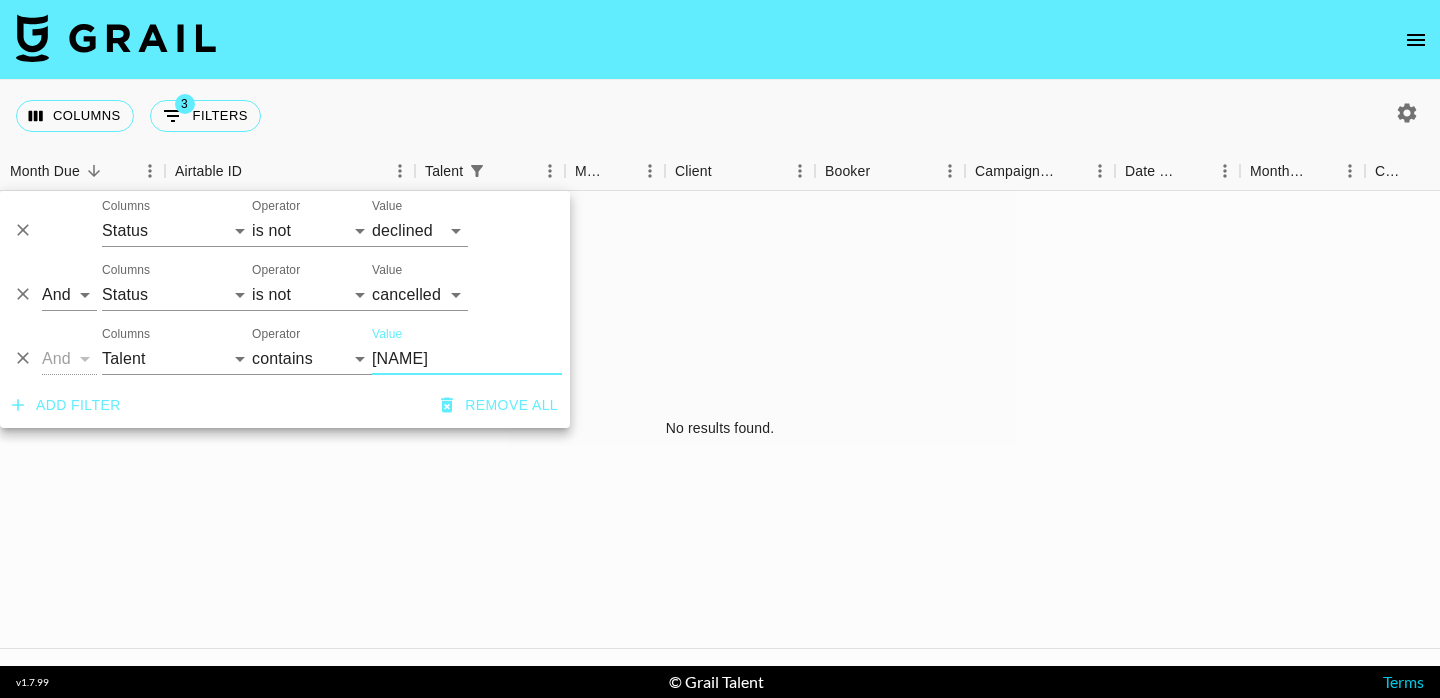 type on "[NAME]" 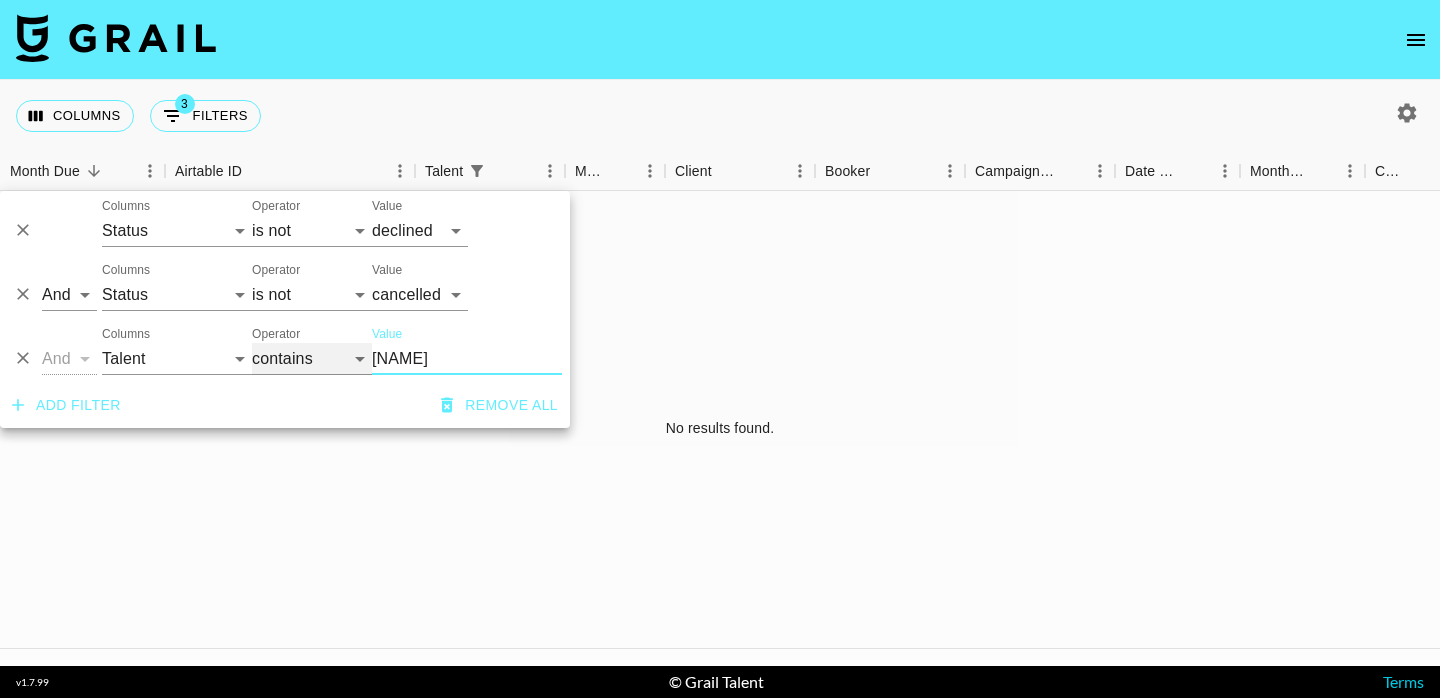 click on "contains equals starts with ends with is empty is not empty is any of" at bounding box center [312, 359] 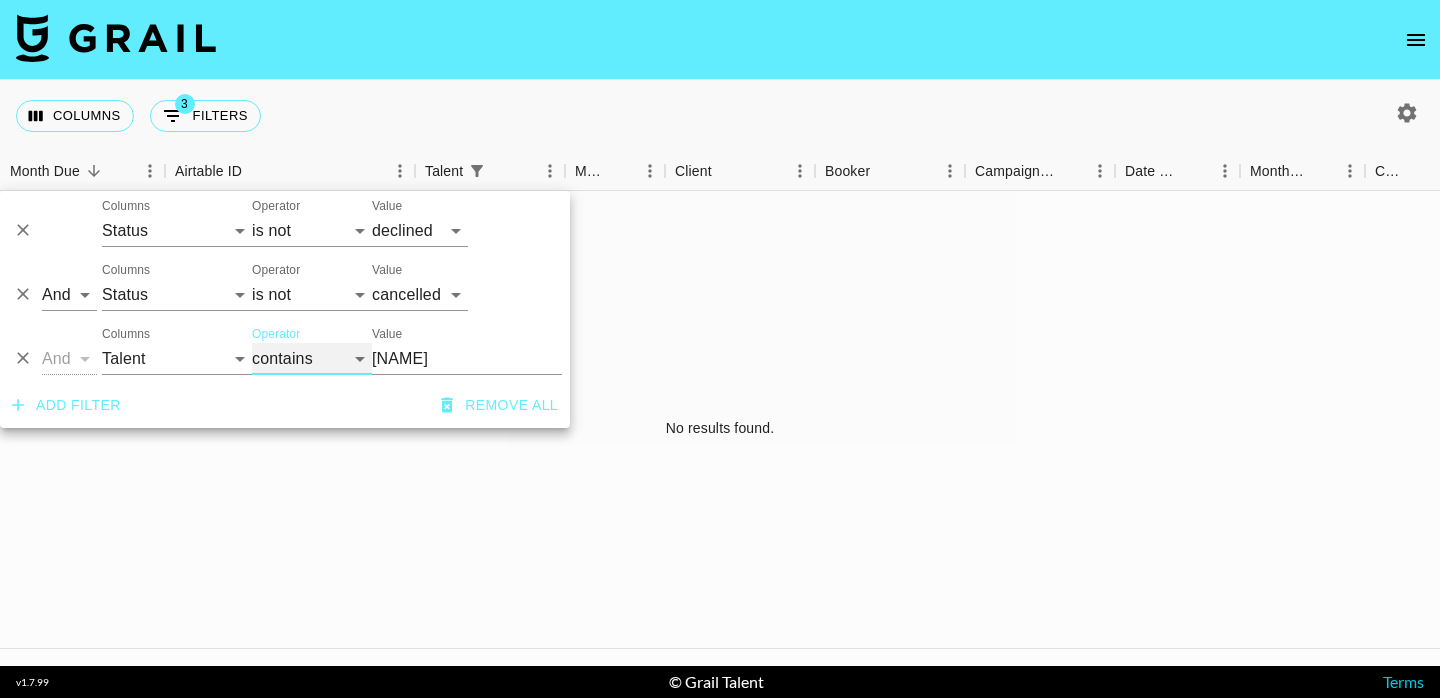 select on "equals" 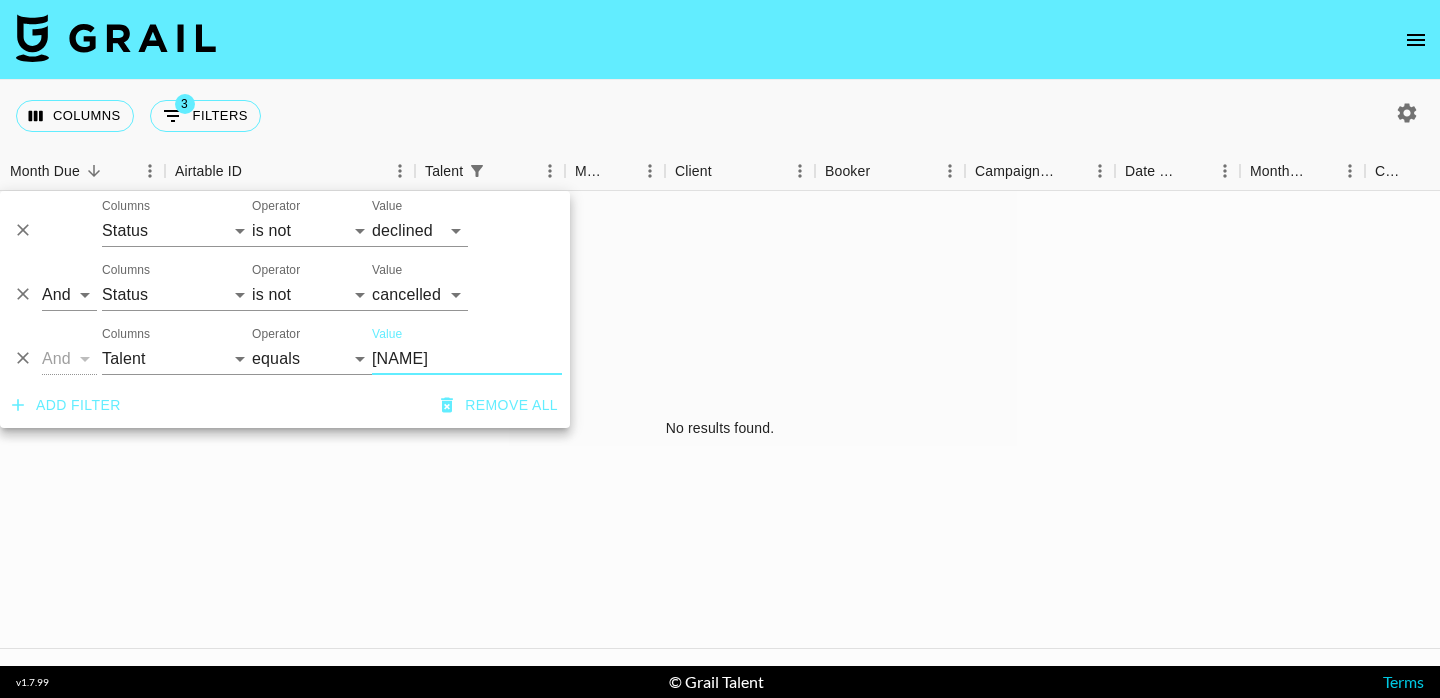 drag, startPoint x: 471, startPoint y: 360, endPoint x: 373, endPoint y: 361, distance: 98.005104 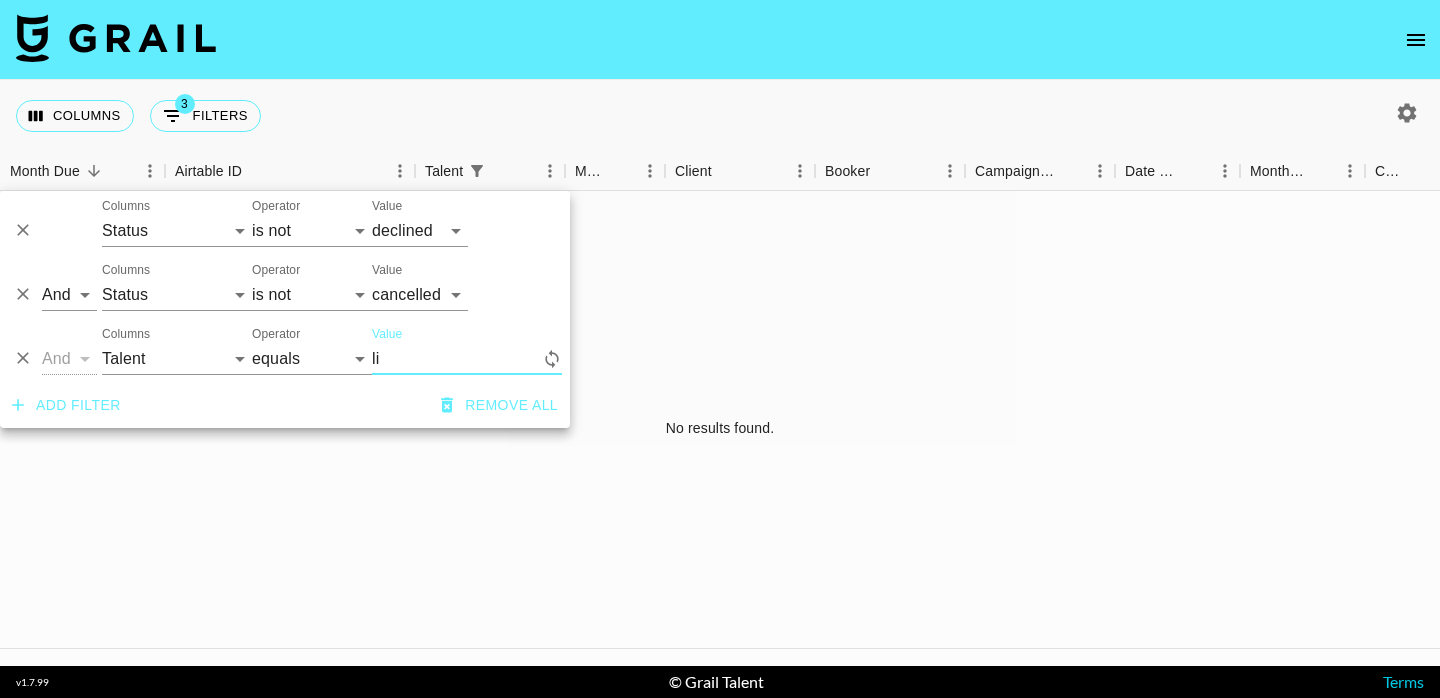 type on "l" 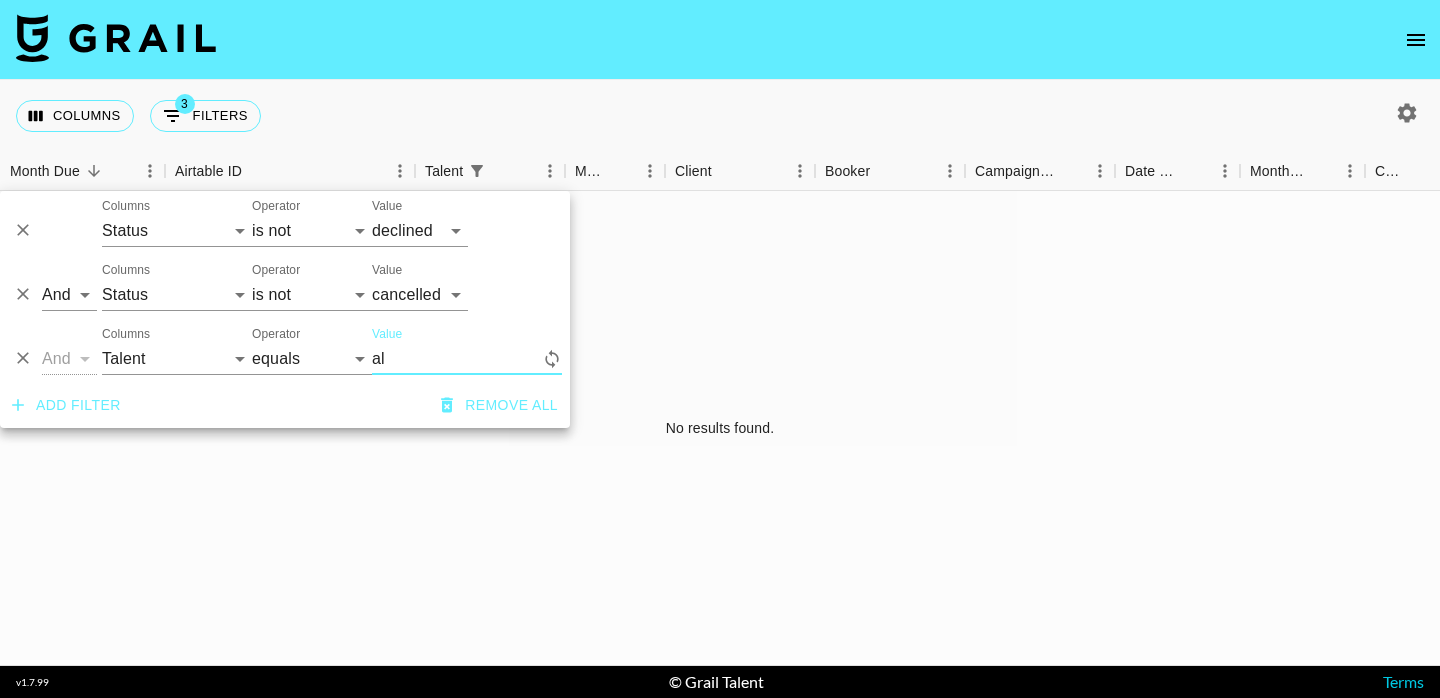type on "a" 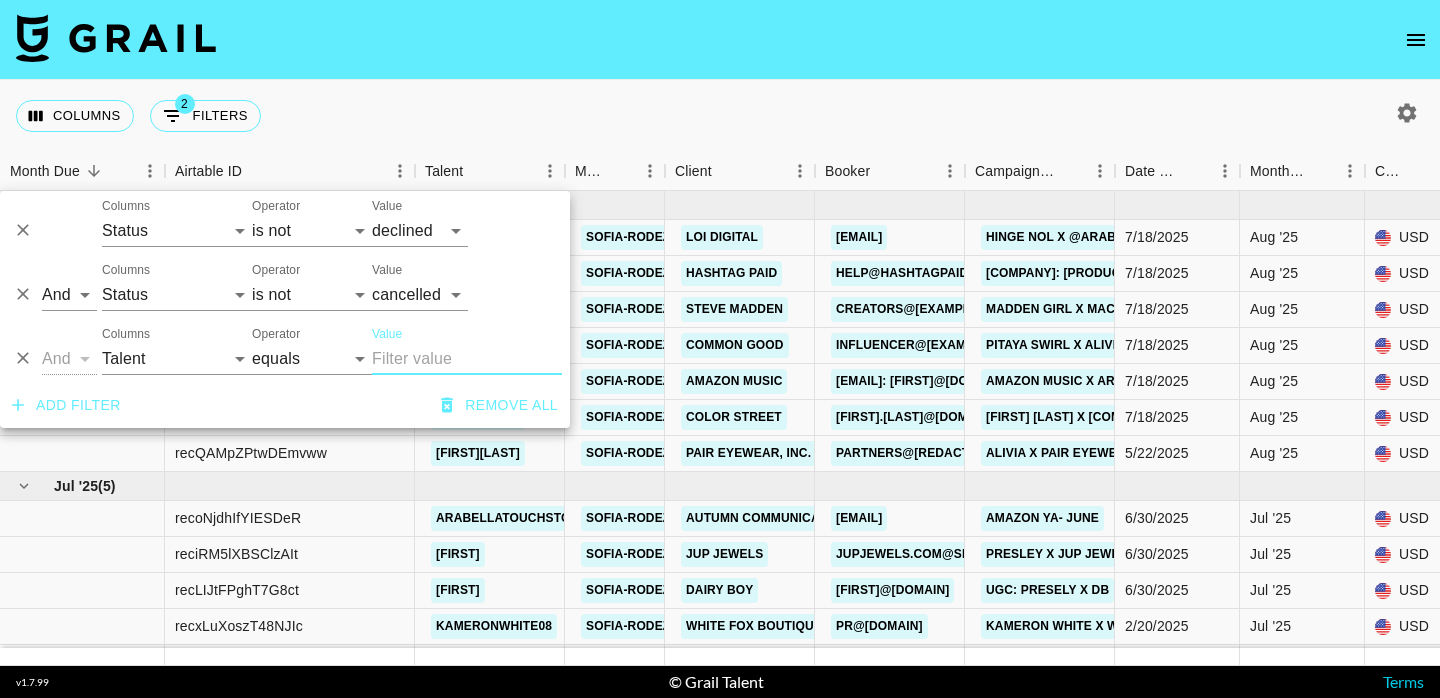 type 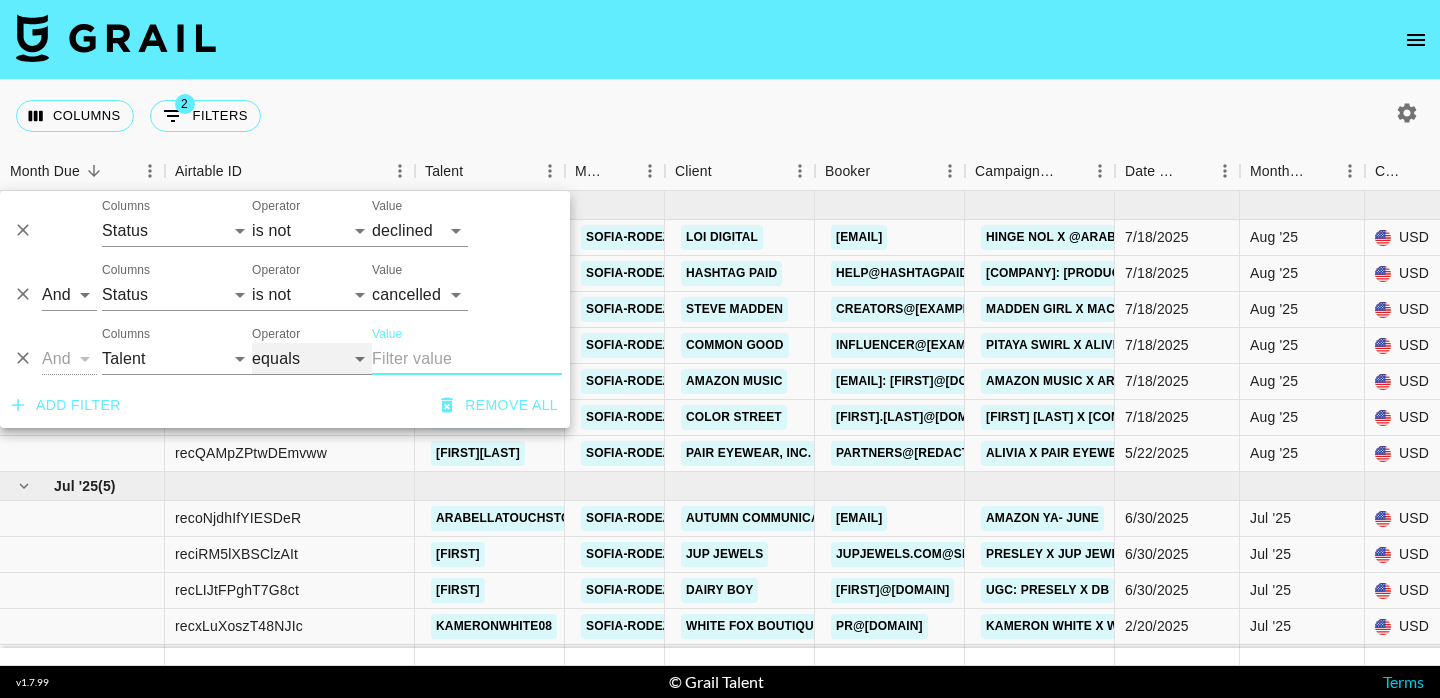 click on "contains equals starts with ends with is empty is not empty is any of" at bounding box center (312, 359) 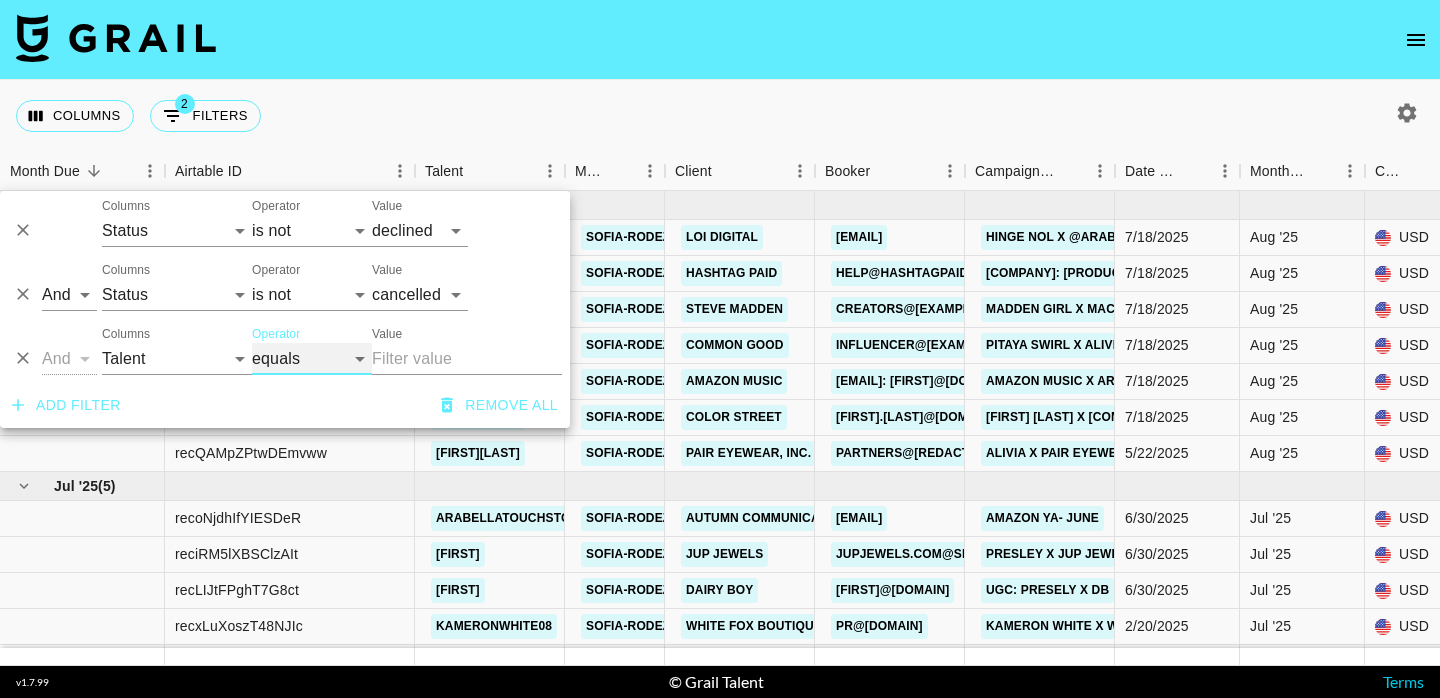 select on "contains" 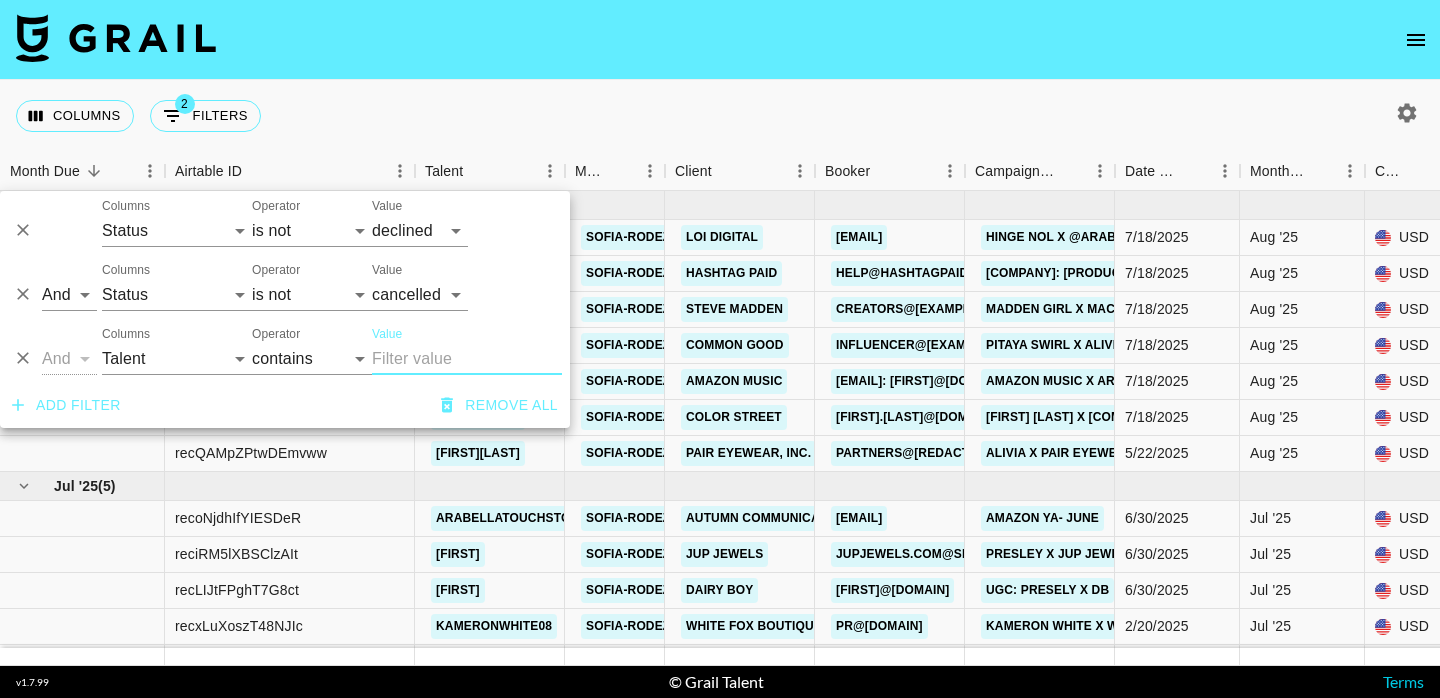 click on "Value" at bounding box center (467, 359) 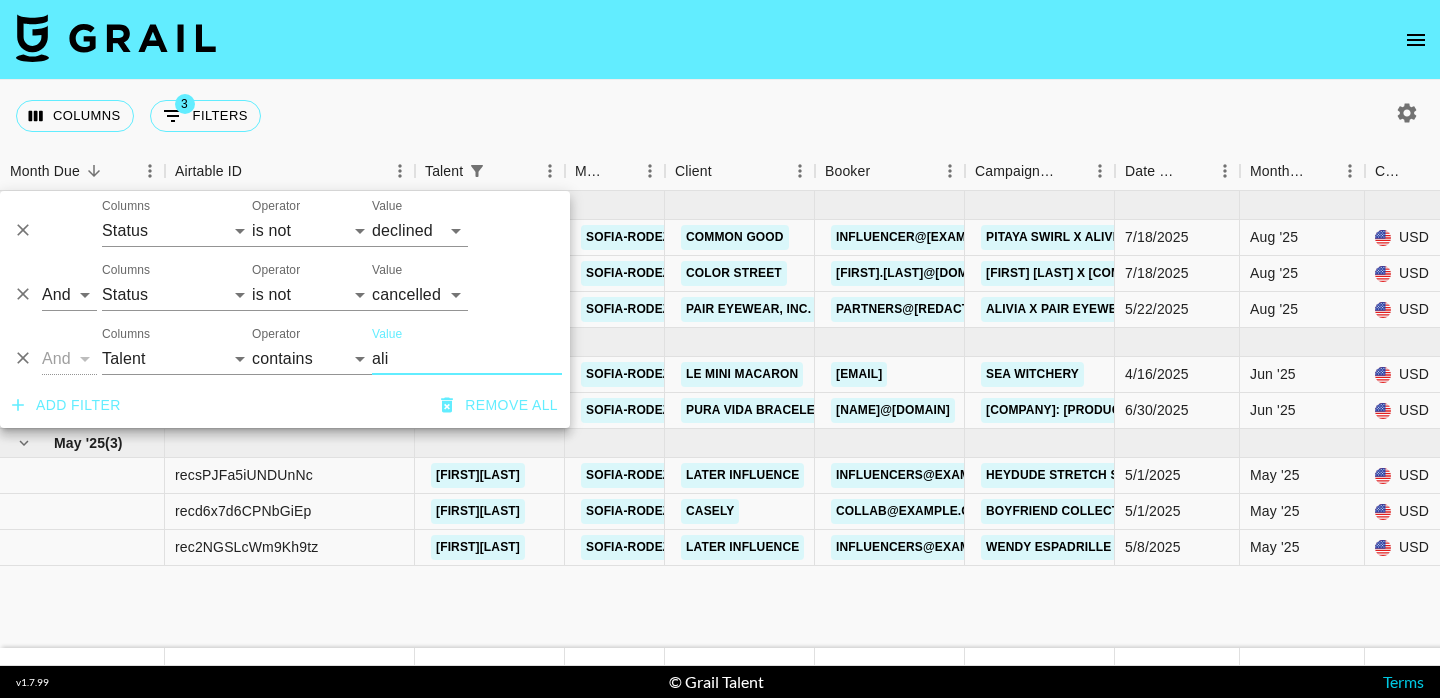 type on "ali" 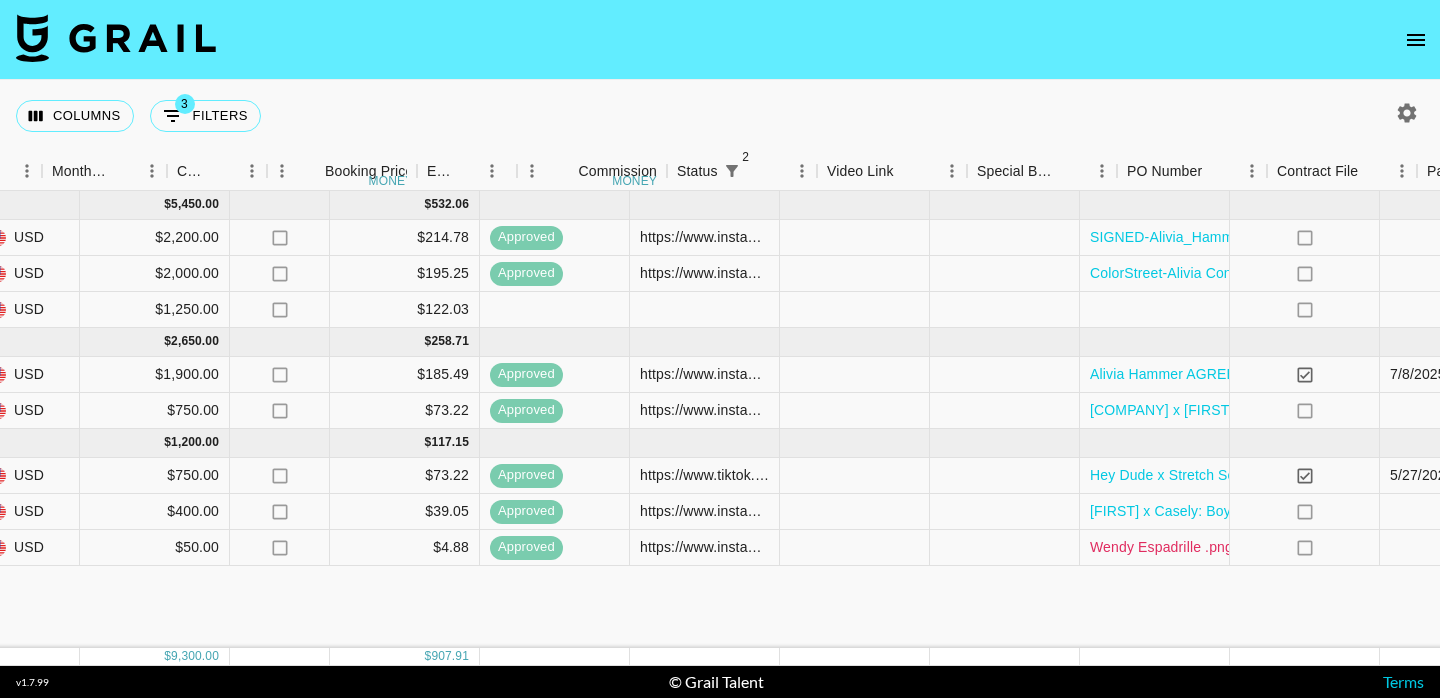 scroll, scrollTop: 0, scrollLeft: 1705, axis: horizontal 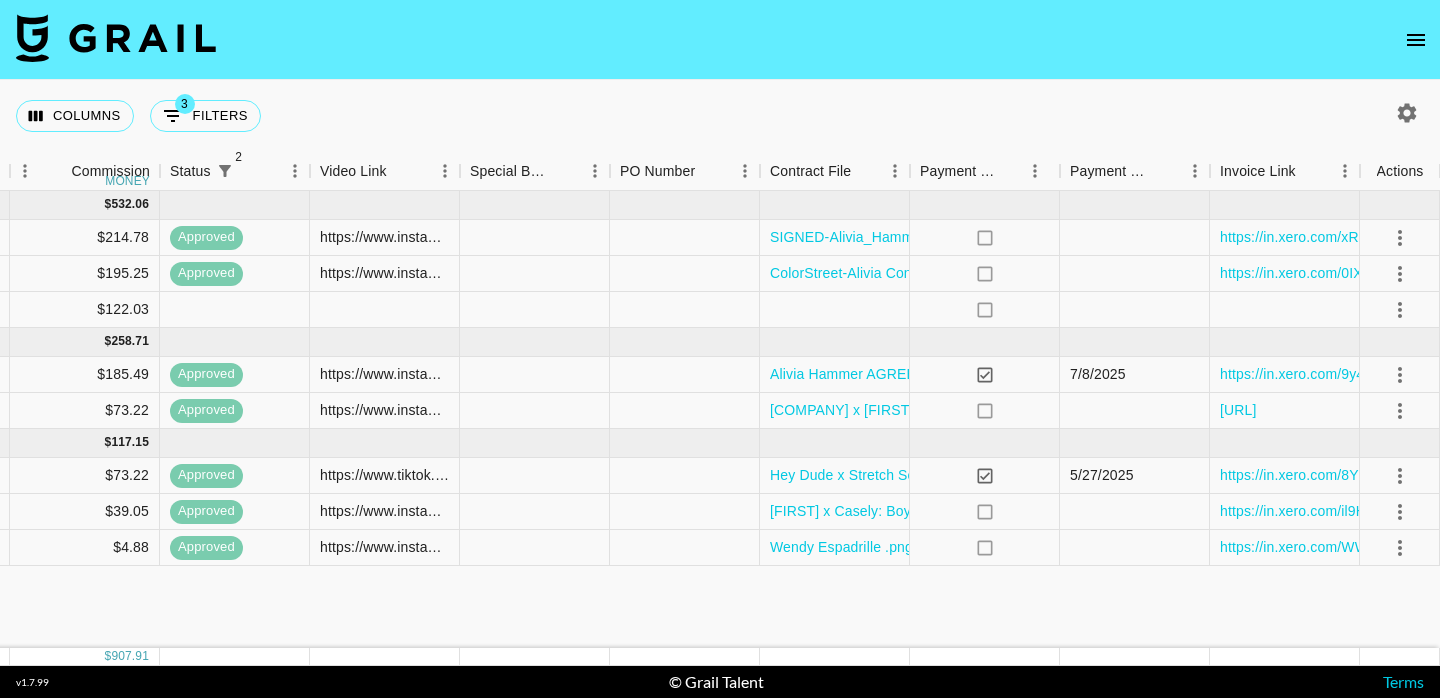 click 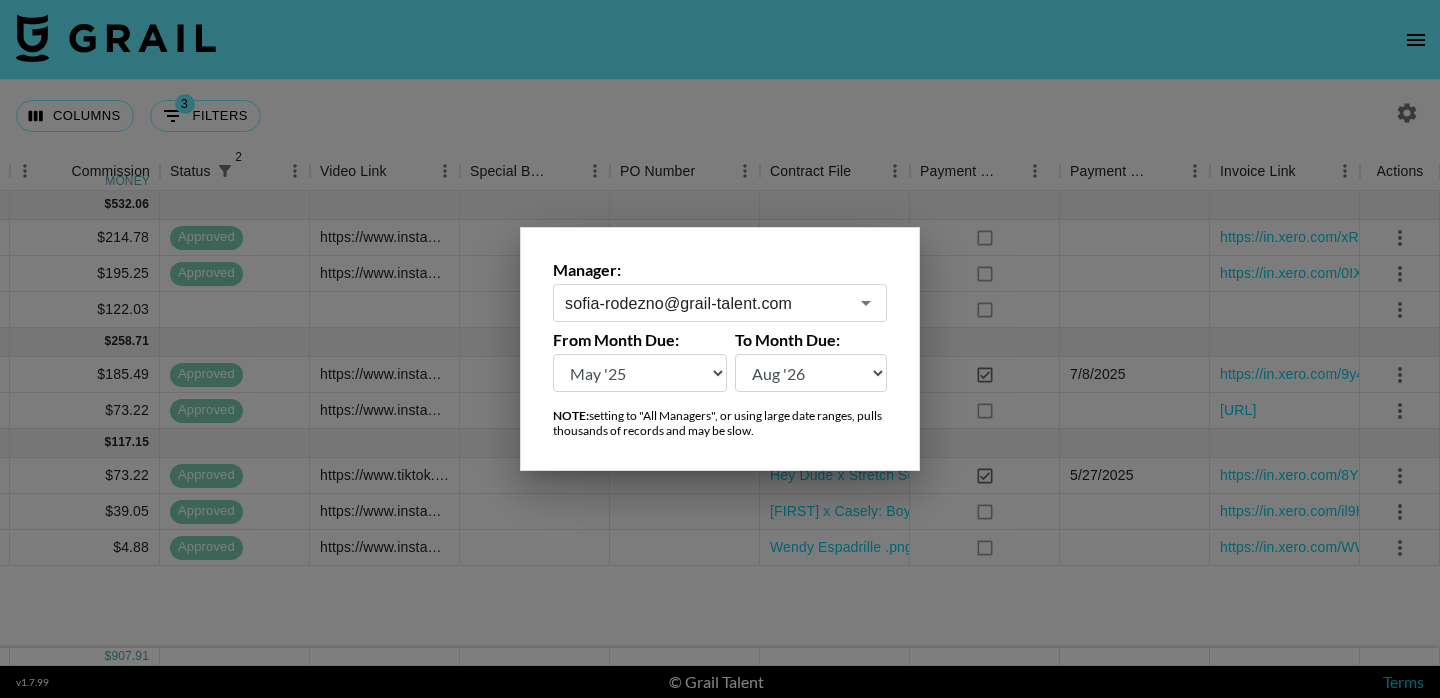 click on "Aug '26 Jul '26 Jun '26 May '26 Apr '26 Mar '26 Feb '26 Jan '26 Dec '25 Nov '25 Oct '25 Sep '25 Aug '25 Jul '25 Jun '25 May '25 Apr '25 Mar '25 Feb '25 Jan '25 Dec '24 Nov '24 Oct '24 Sep '24 Aug '24" at bounding box center [811, 373] 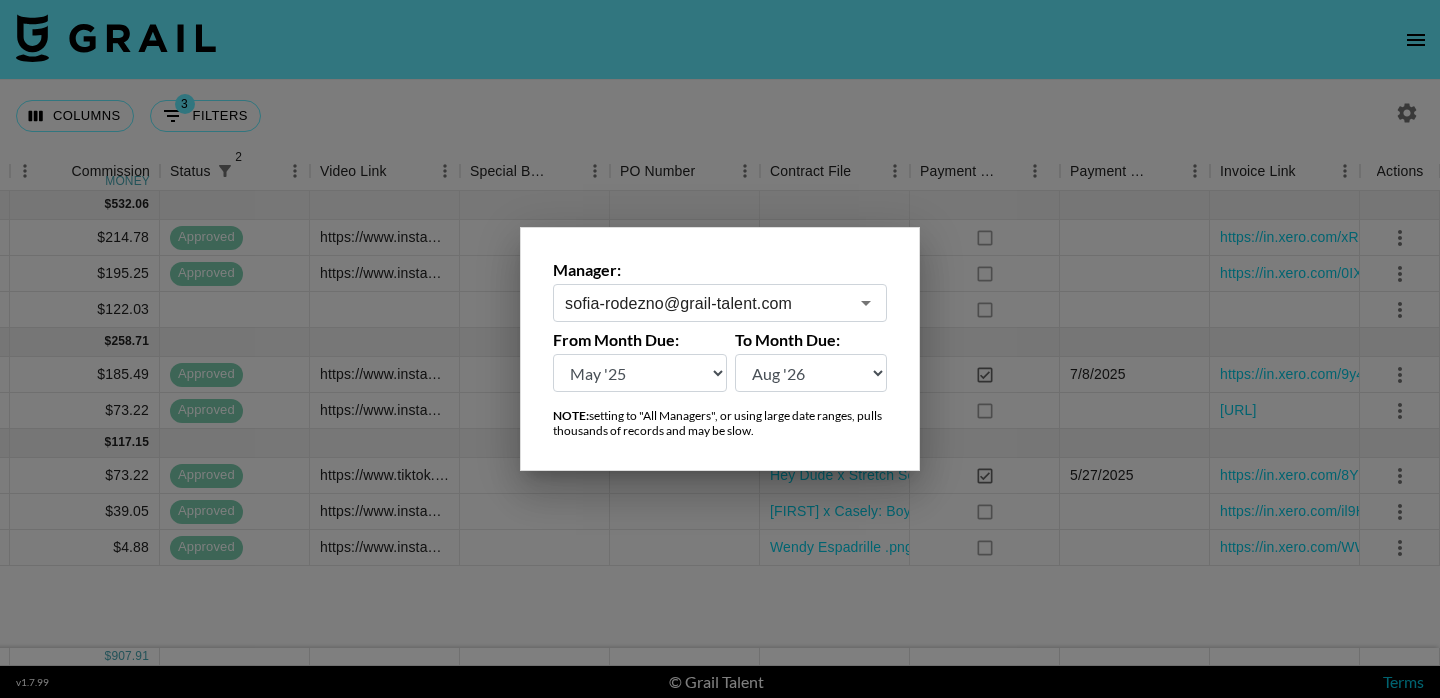 click on "Aug '26 Jul '26 Jun '26 May '26 Apr '26 Mar '26 Feb '26 Jan '26 Dec '25 Nov '25 Oct '25 Sep '25 Aug '25 Jul '25 Jun '25 May '25 Apr '25 Mar '25 Feb '25 Jan '25 Dec '24 Nov '24 Oct '24 Sep '24 Aug '24" at bounding box center [640, 373] 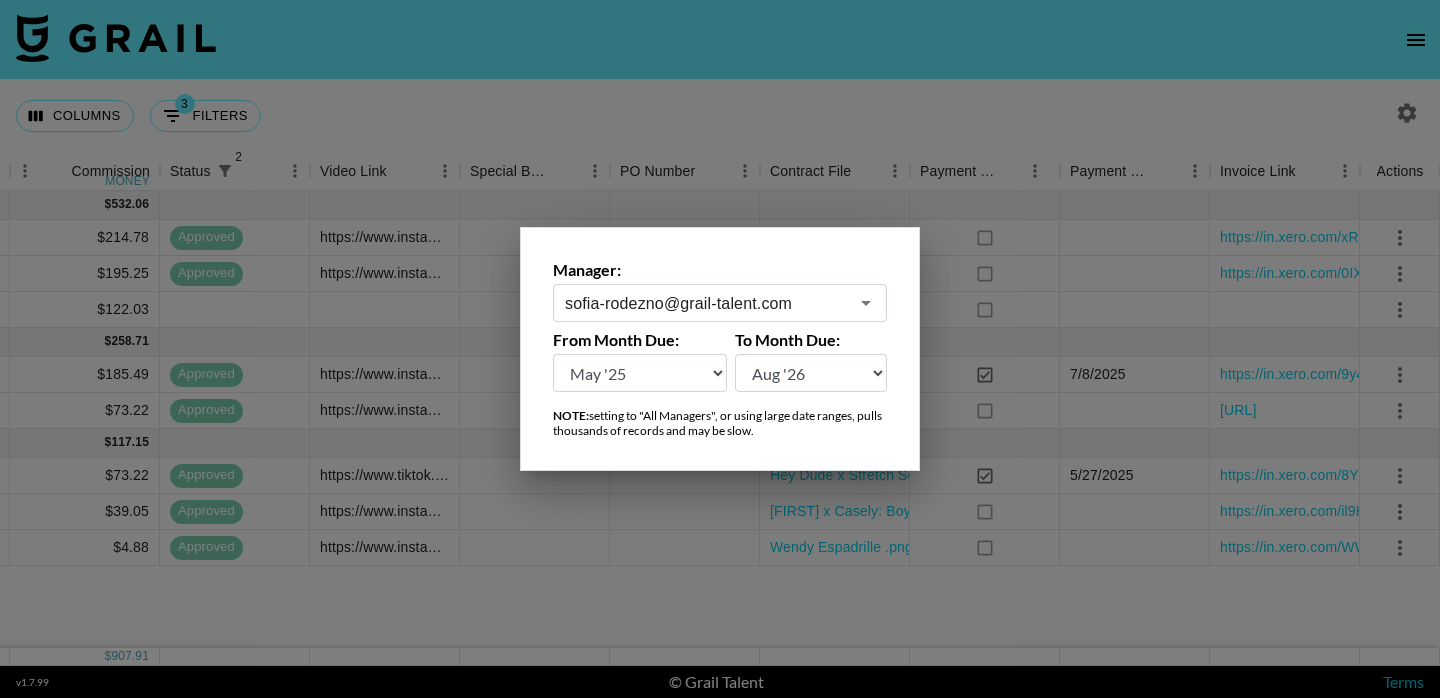 select on "Jan '25" 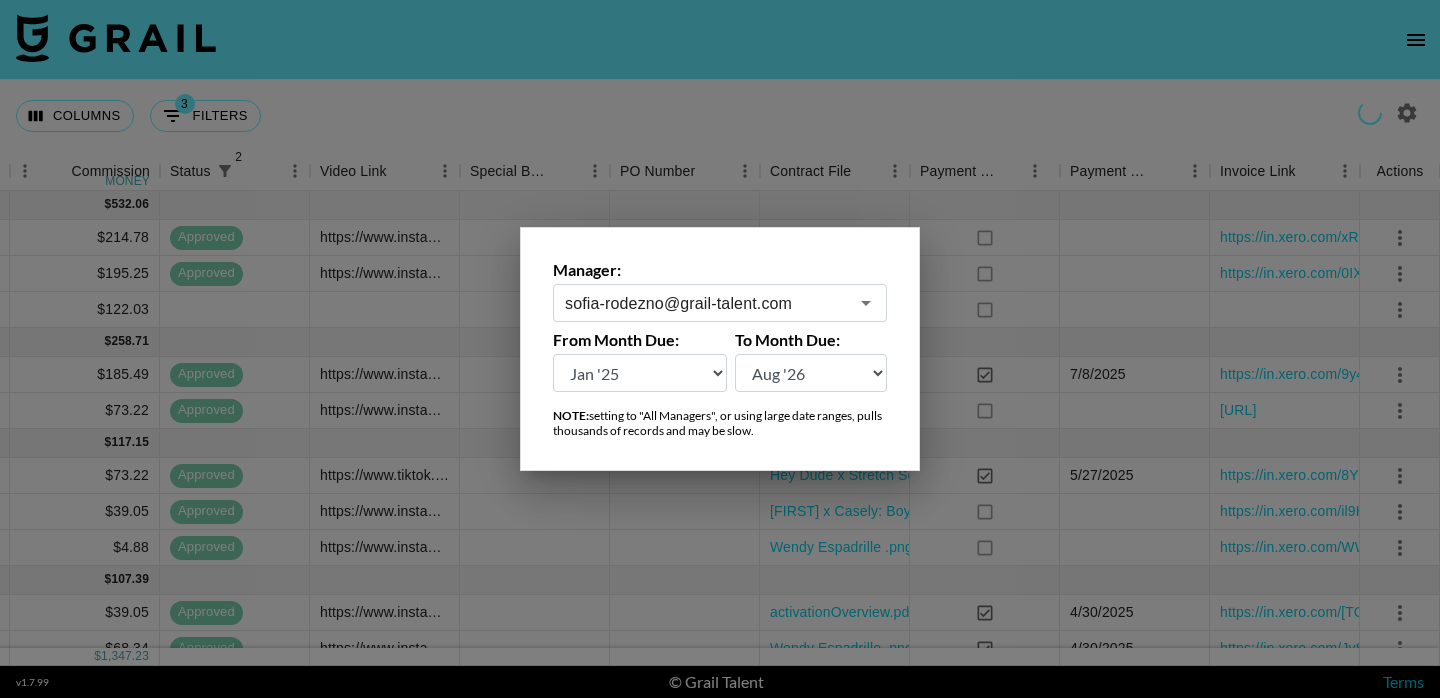 click at bounding box center [720, 349] 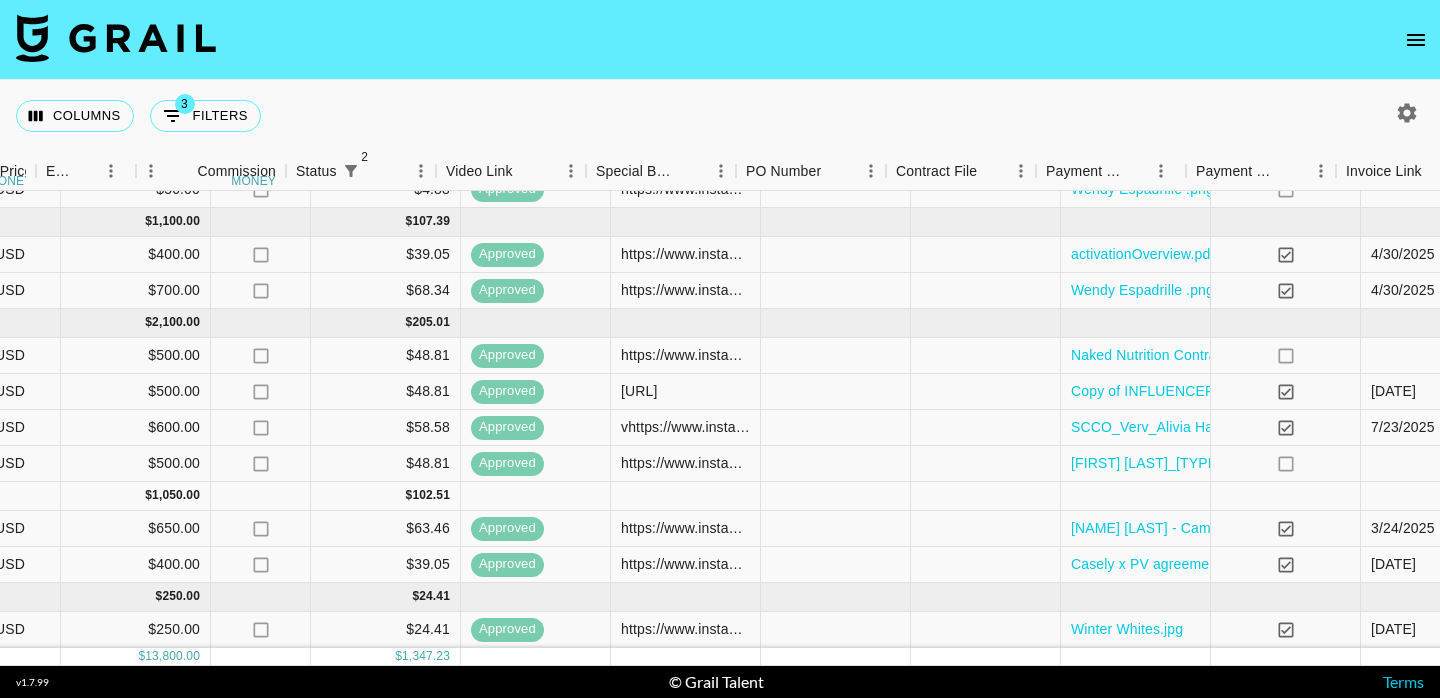 scroll, scrollTop: 358, scrollLeft: 1705, axis: both 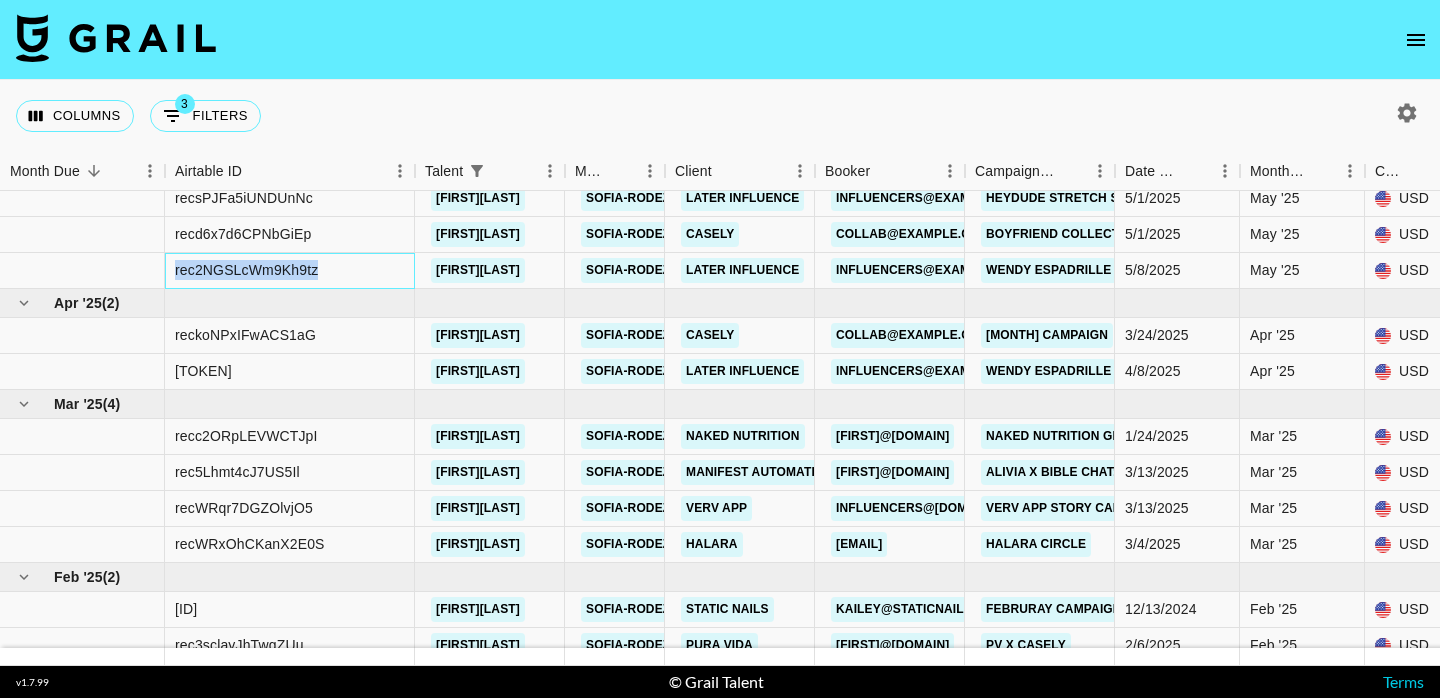 drag, startPoint x: 351, startPoint y: 265, endPoint x: 167, endPoint y: 265, distance: 184 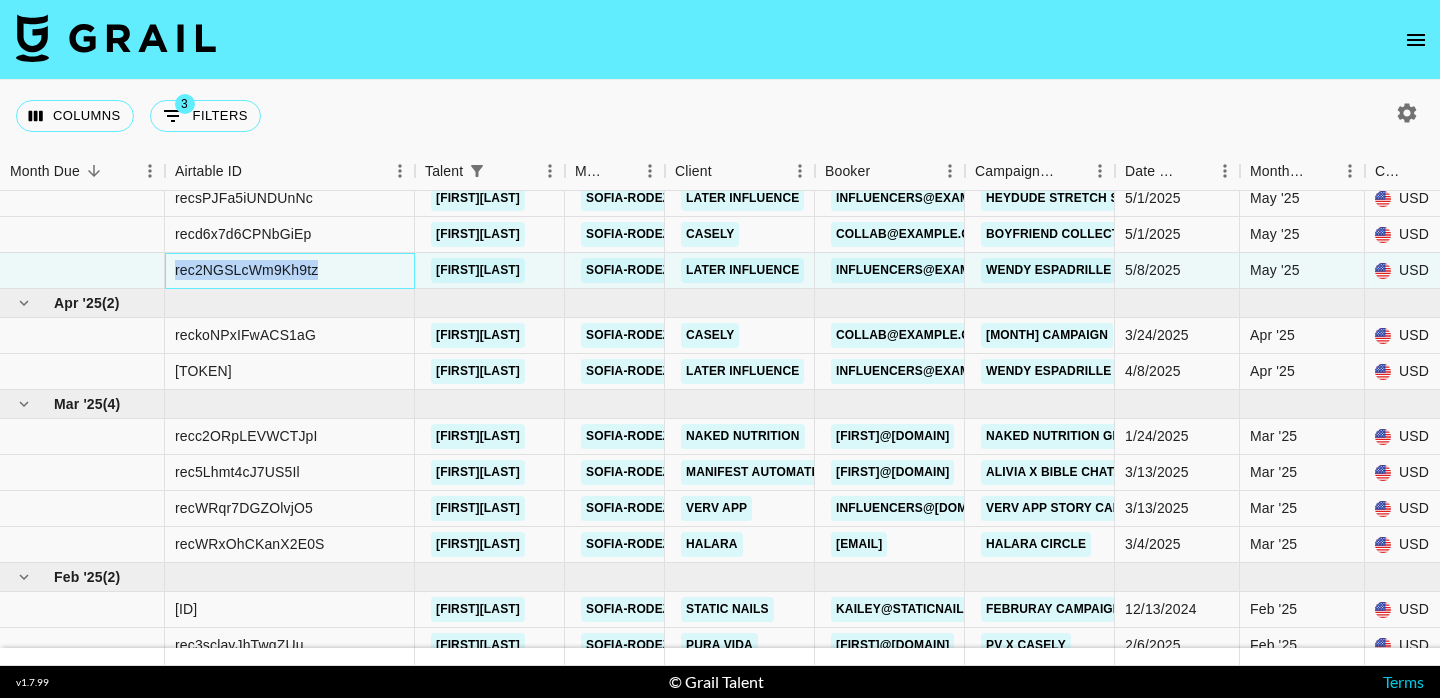 copy on "rec2NGSLcWm9Kh9tz" 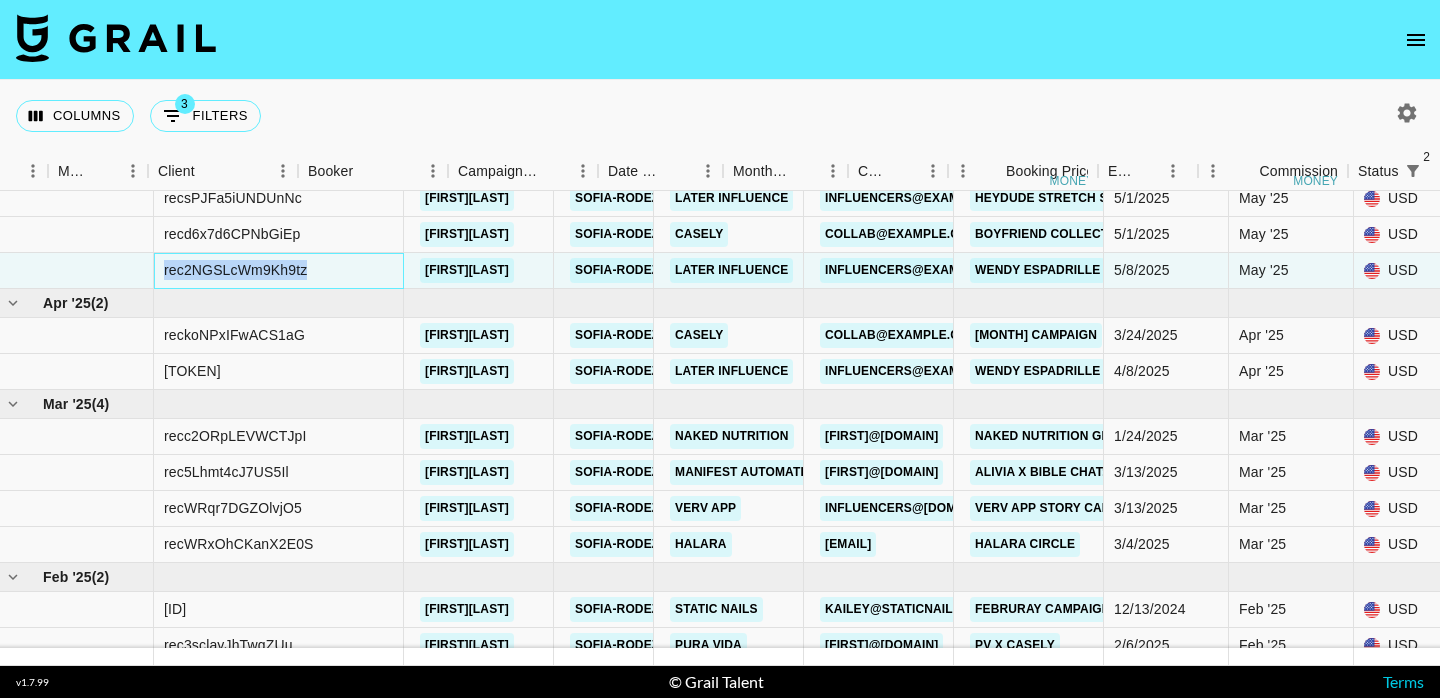 scroll, scrollTop: 277, scrollLeft: 0, axis: vertical 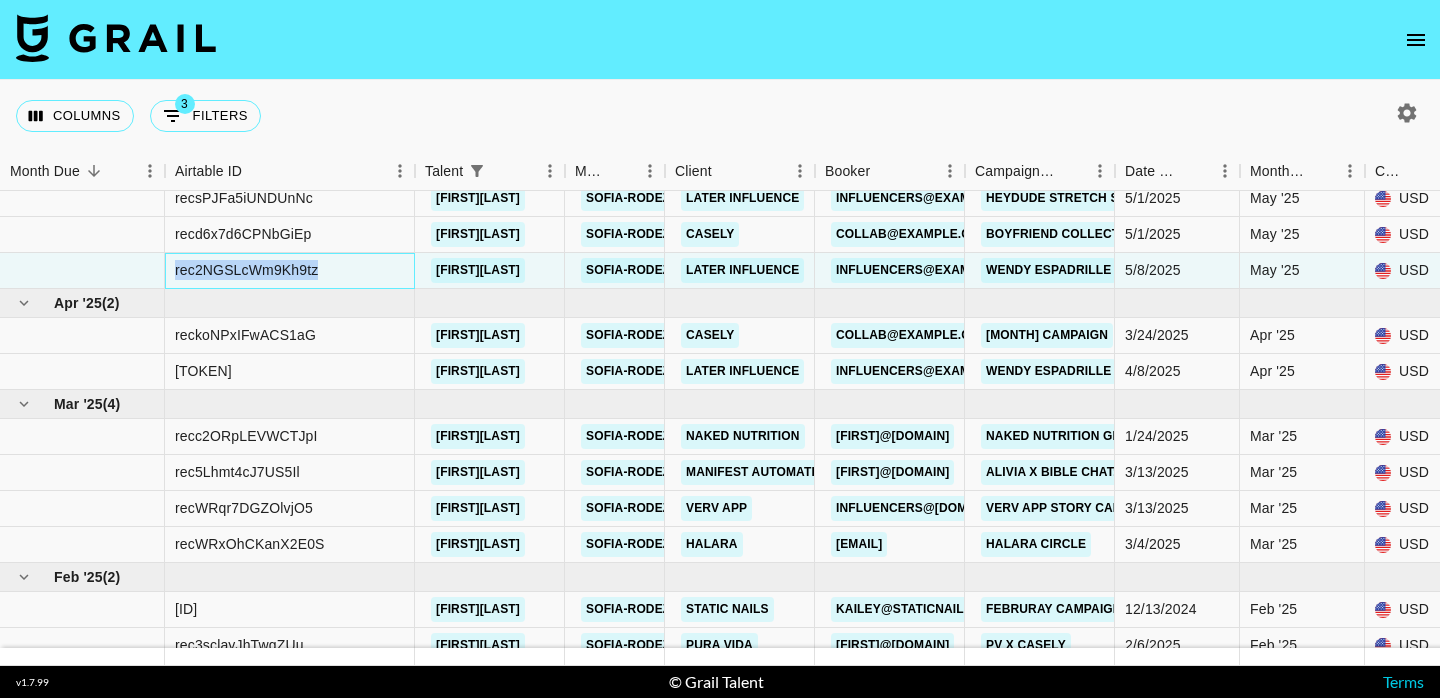 copy on "rec2NGSLcWm9Kh9tz" 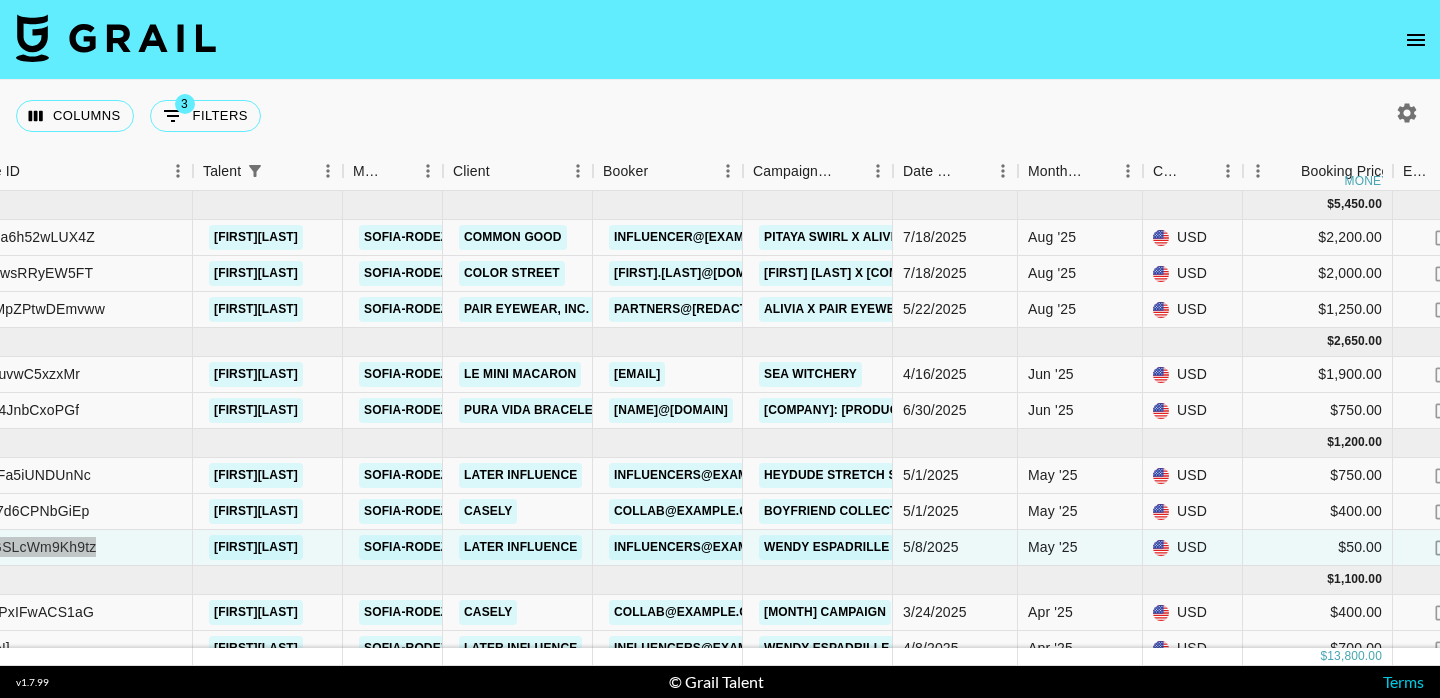 scroll, scrollTop: 0, scrollLeft: 0, axis: both 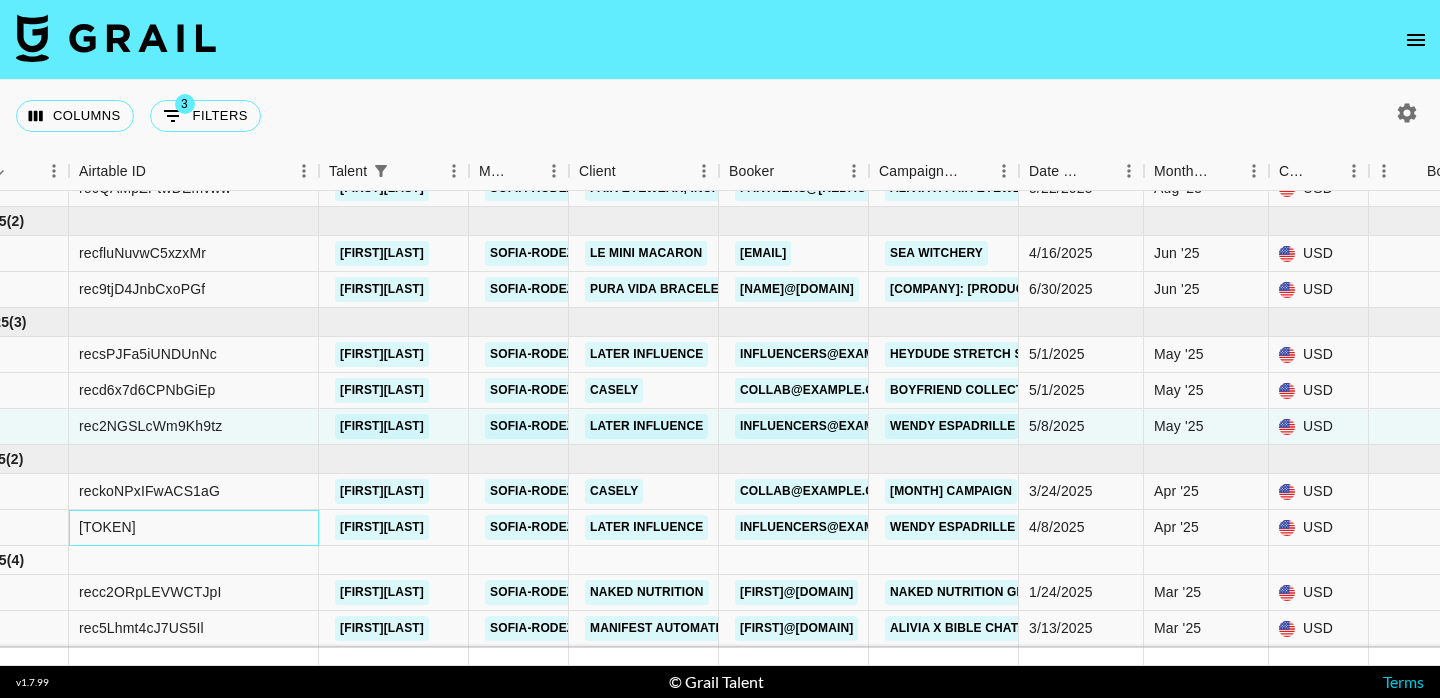 click on "[TOKEN]" at bounding box center (194, 528) 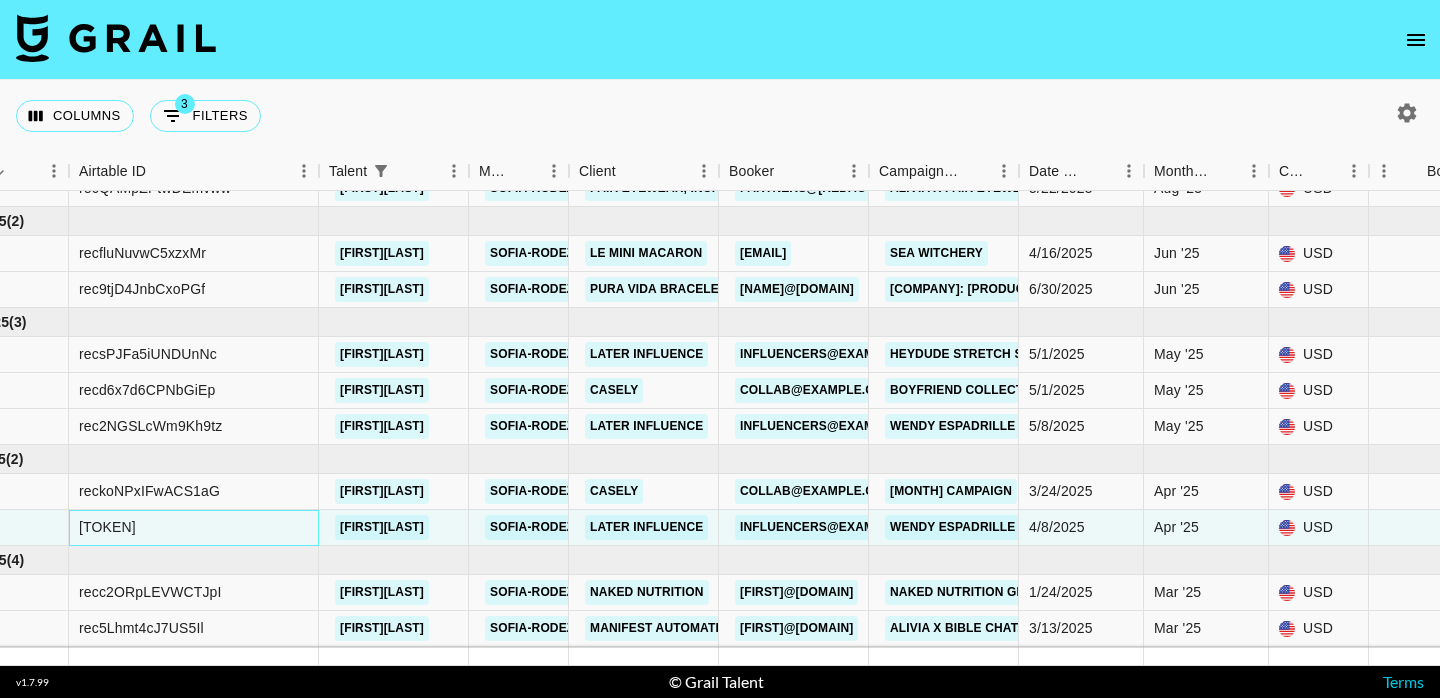 drag, startPoint x: 241, startPoint y: 533, endPoint x: 81, endPoint y: 530, distance: 160.02812 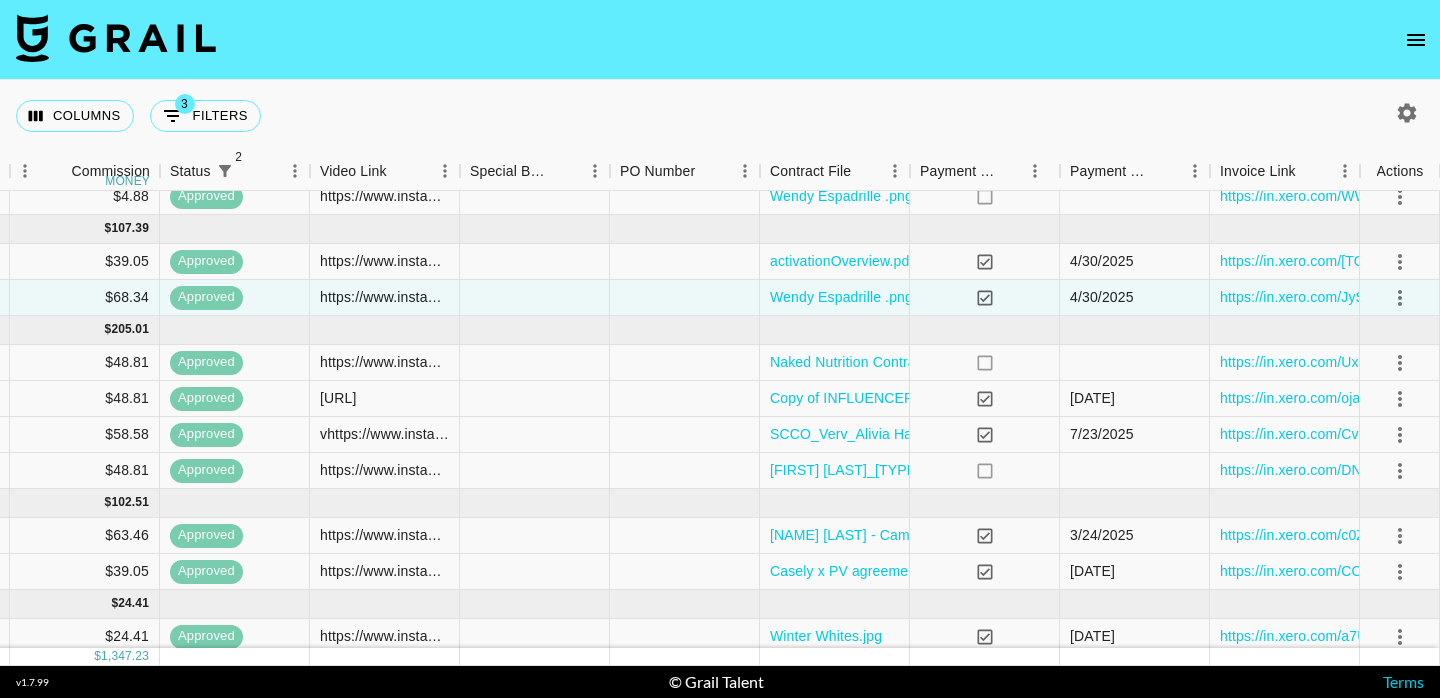 scroll, scrollTop: 358, scrollLeft: 1705, axis: both 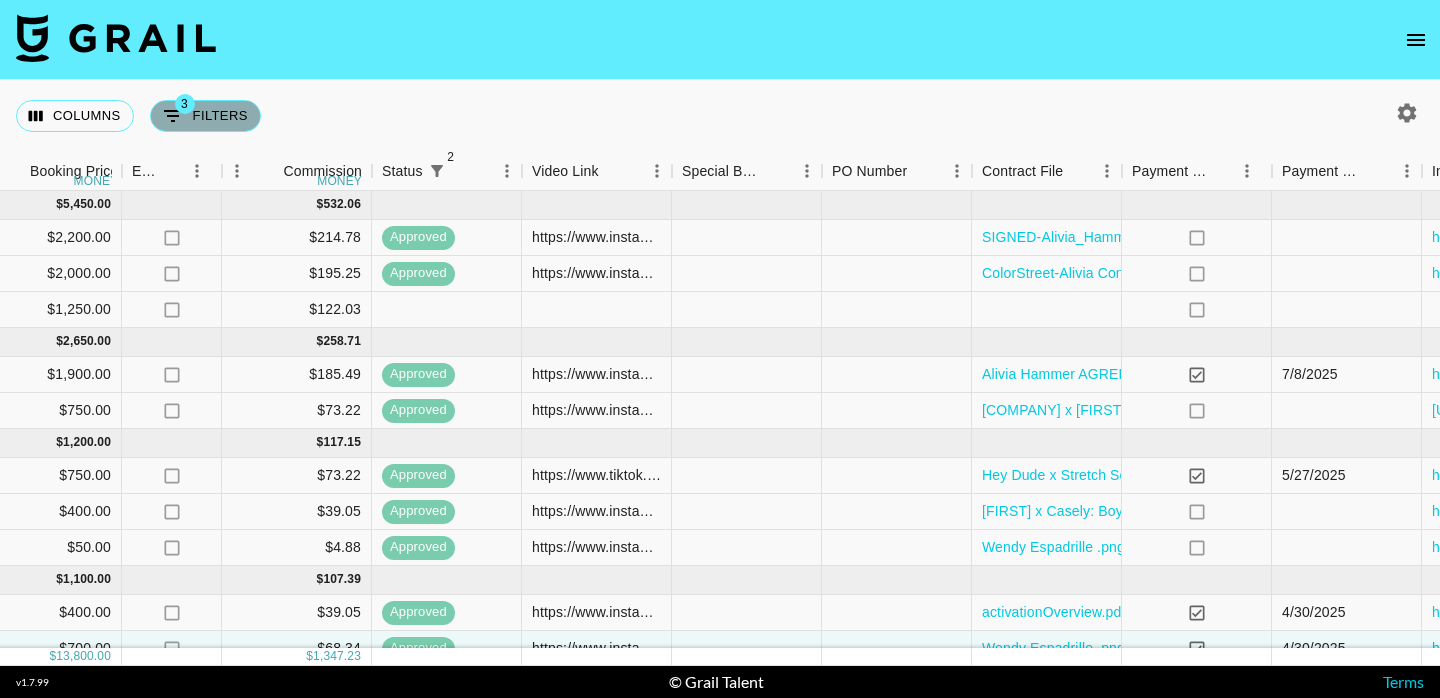 click on "3 Filters" at bounding box center [205, 116] 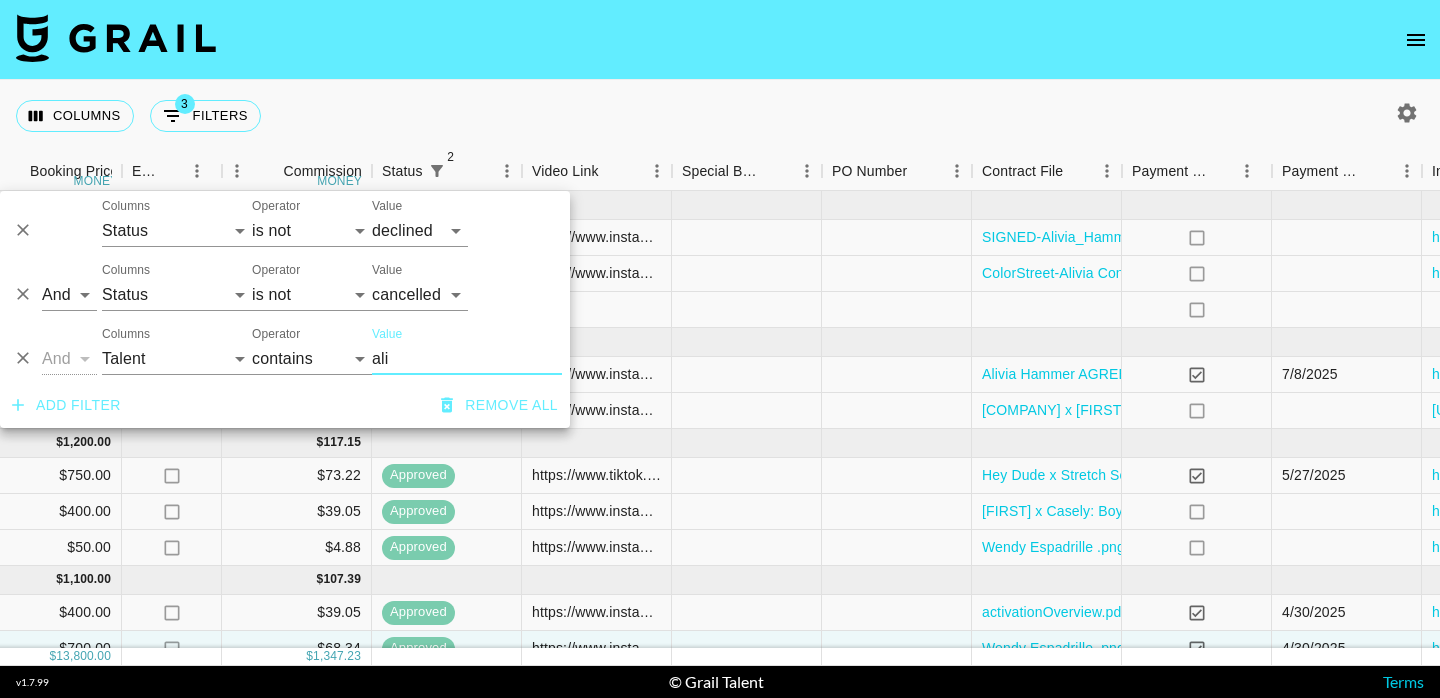 click 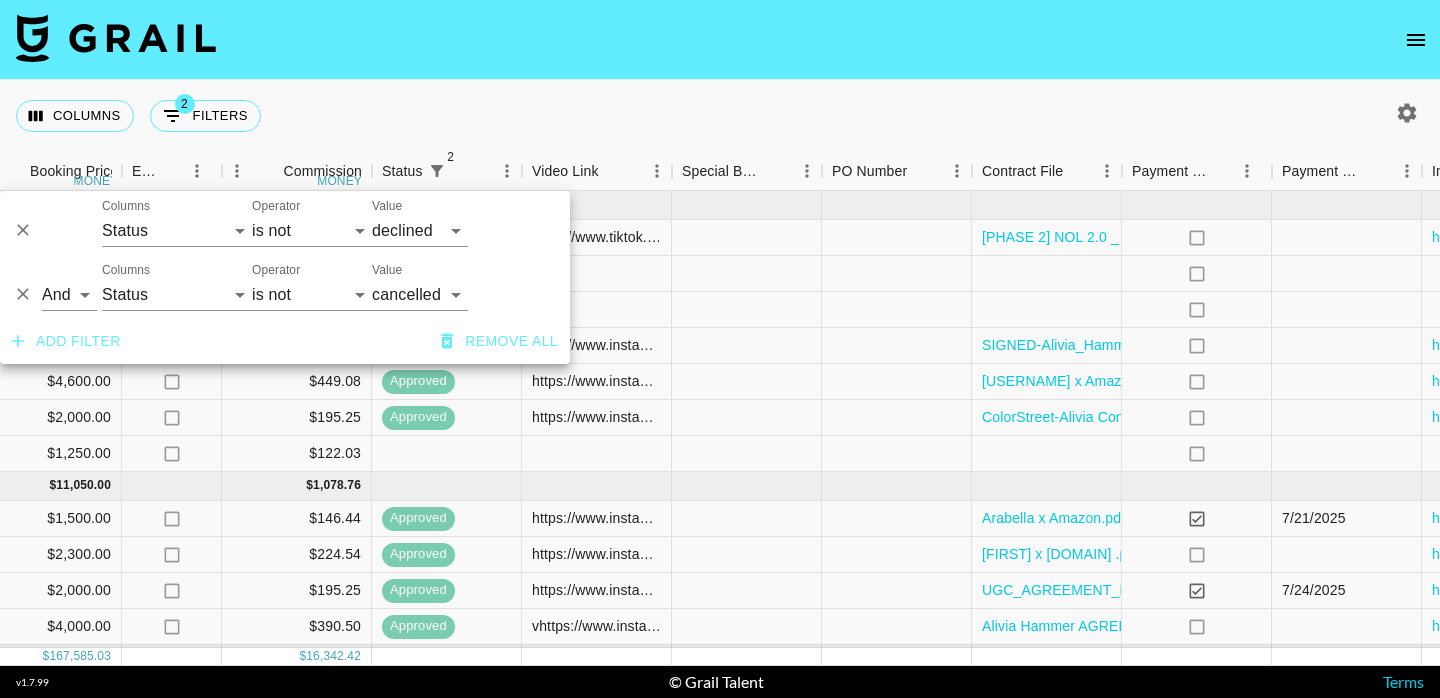 click at bounding box center (720, 40) 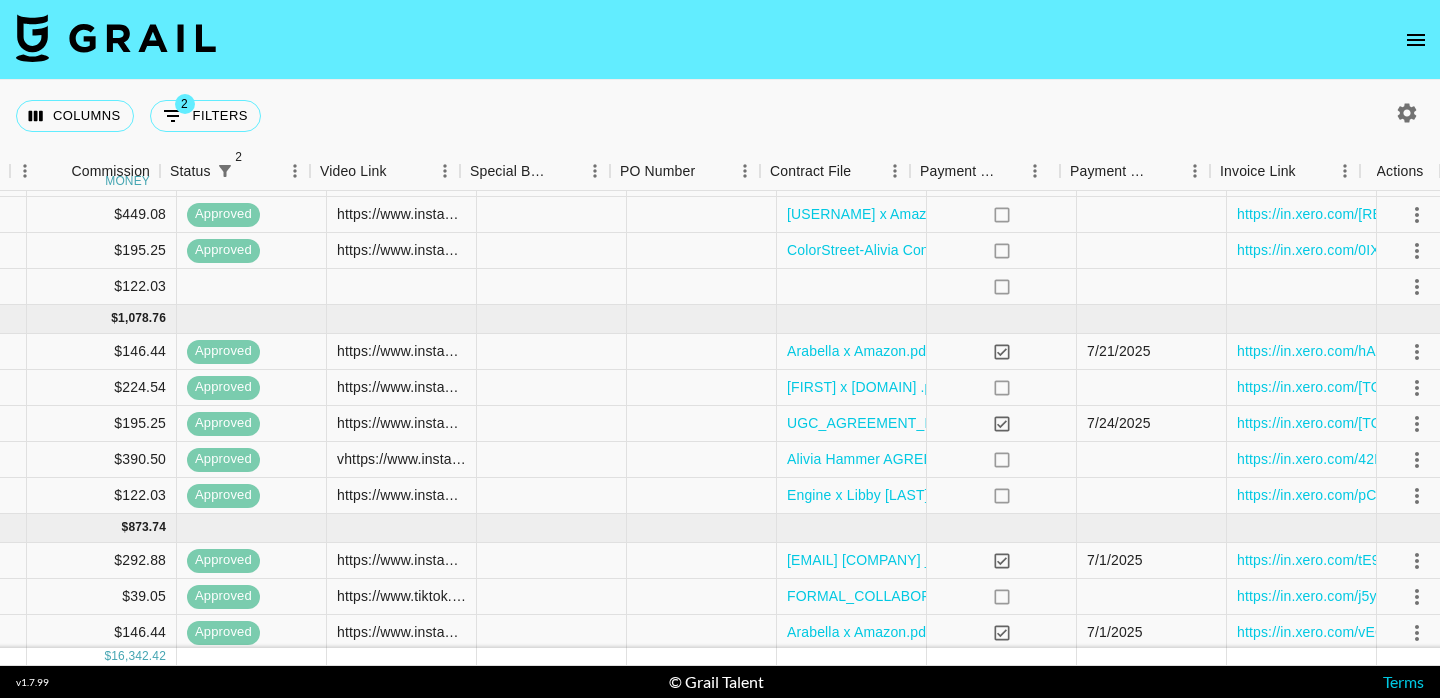 scroll, scrollTop: 167, scrollLeft: 1705, axis: both 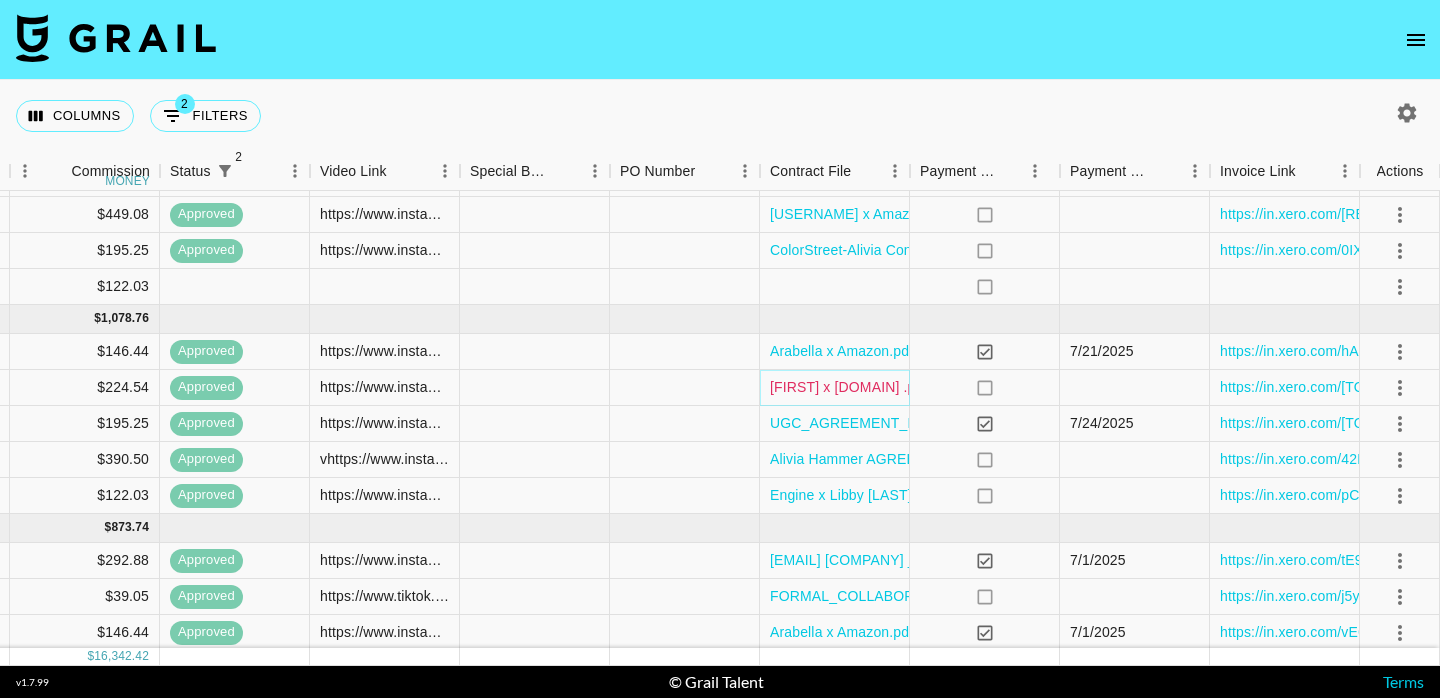 click on "[FIRST] x [DOMAIN] .png" at bounding box center [850, 387] 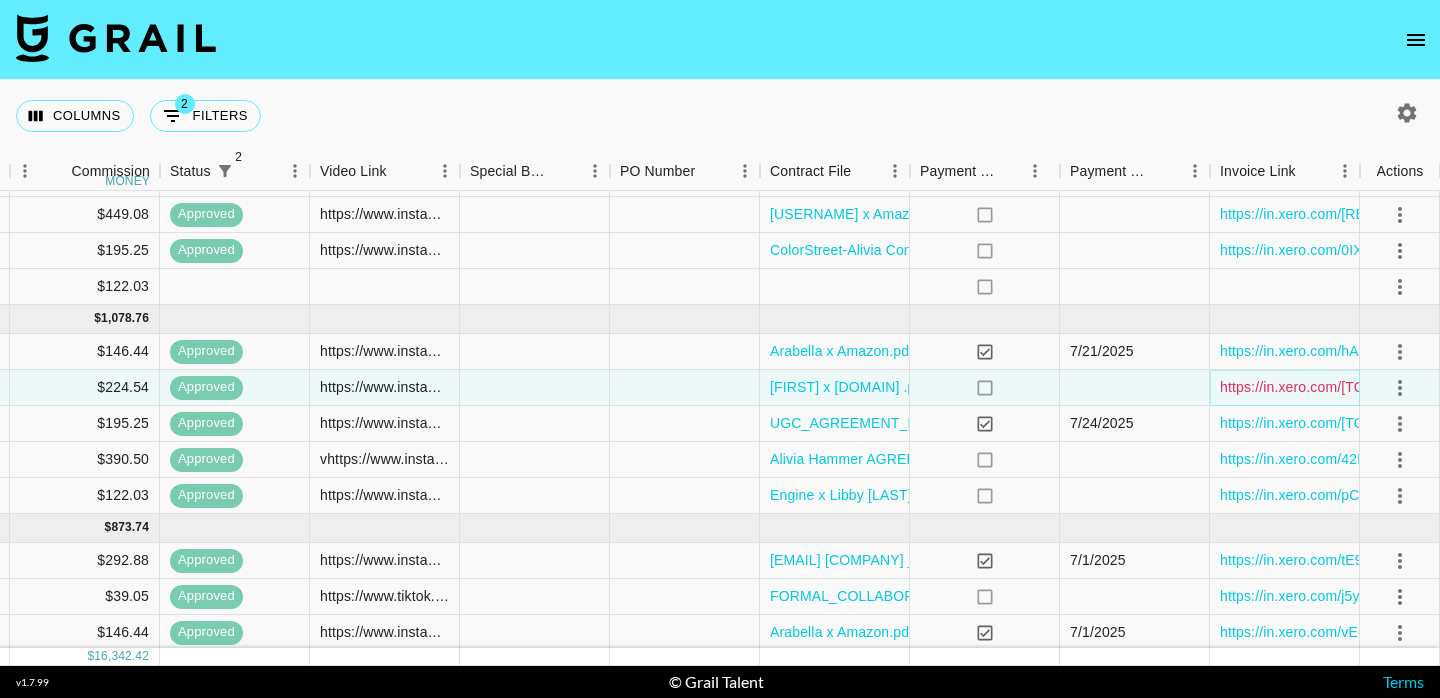 click on "https://in.xero.com/[TOKEN]" at bounding box center [1309, 387] 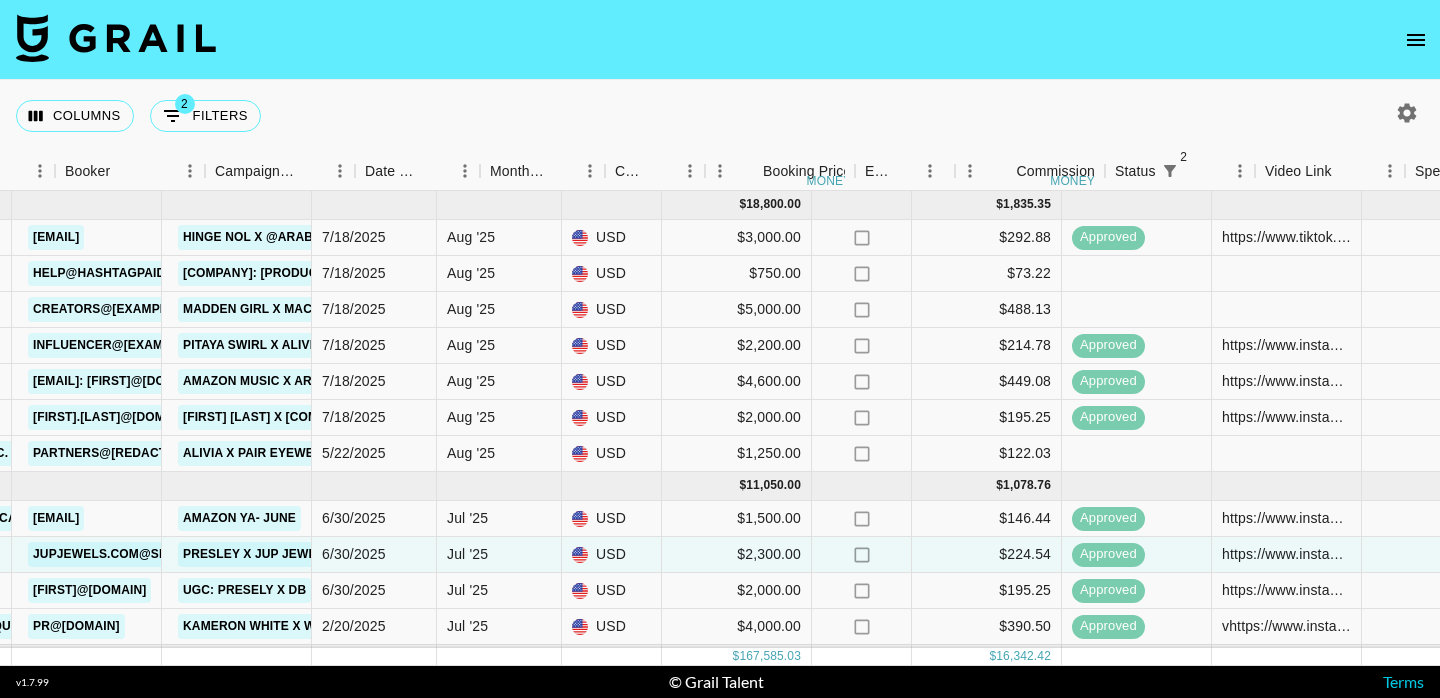 scroll, scrollTop: 0, scrollLeft: 0, axis: both 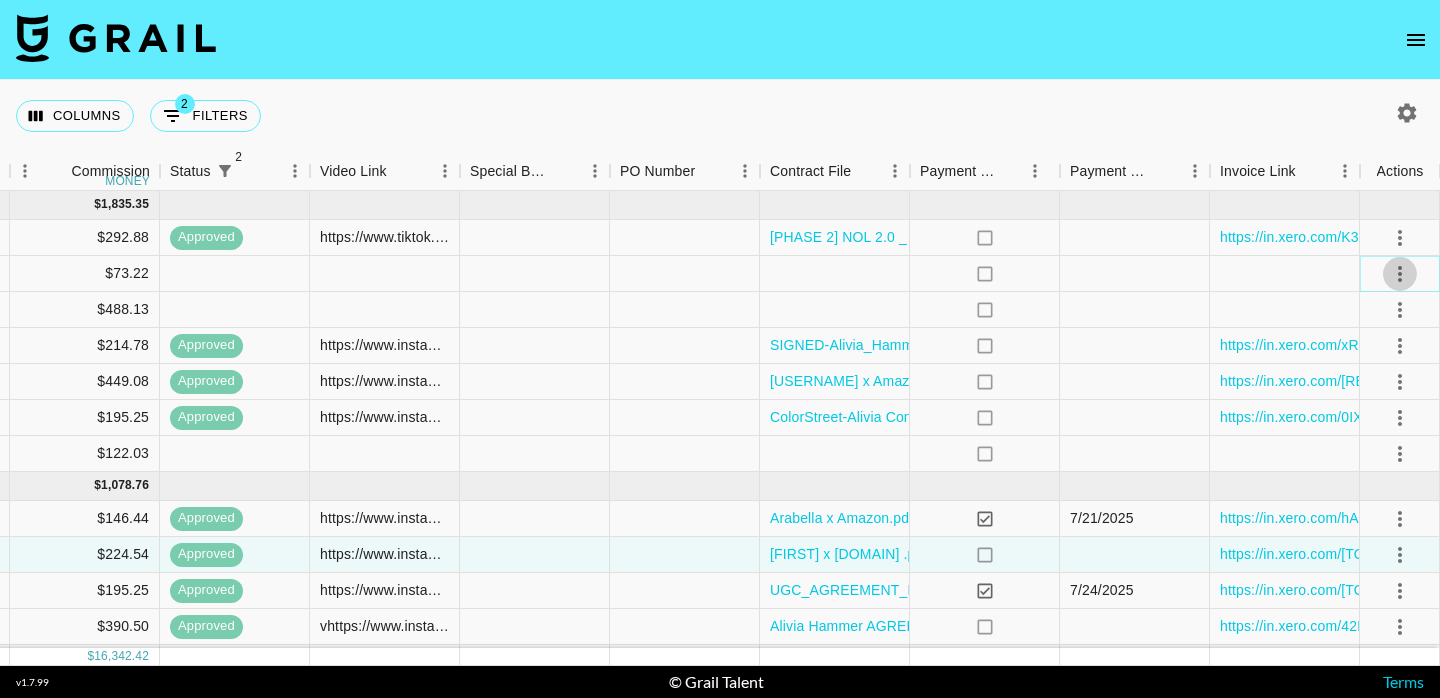 click 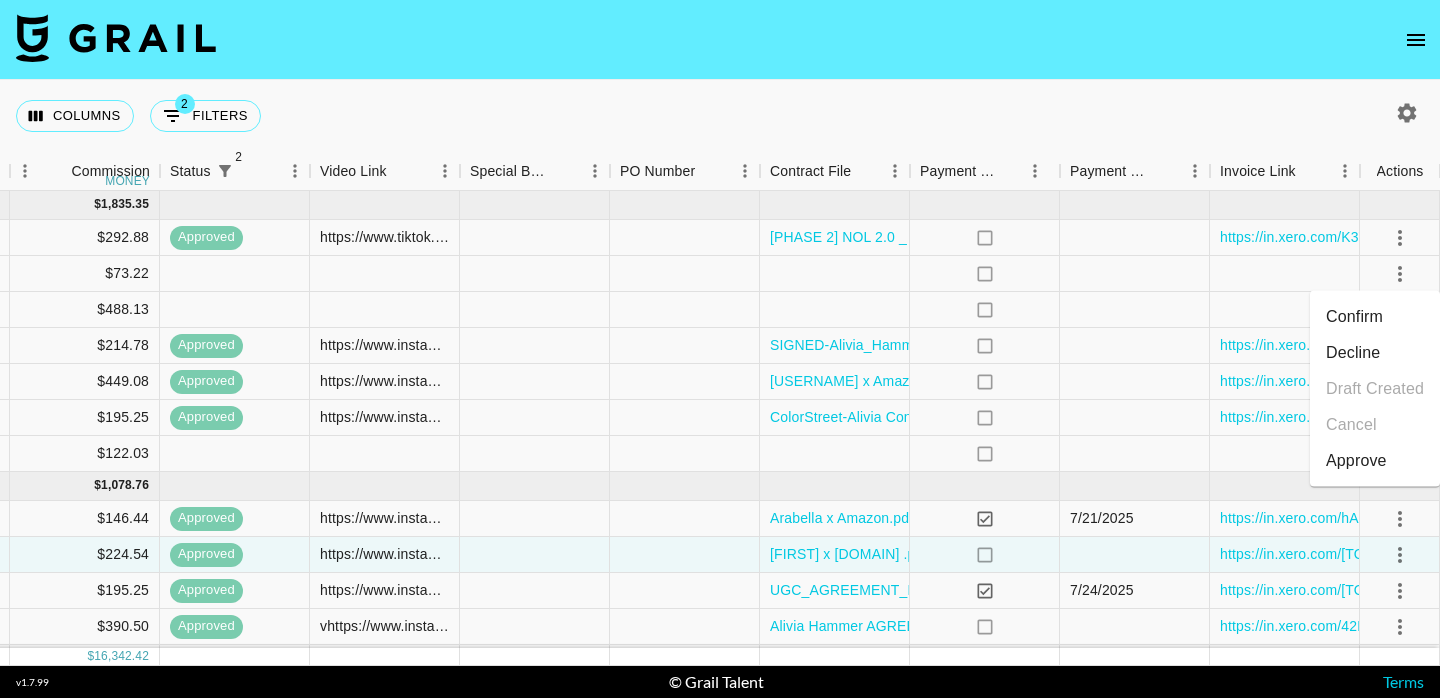 click on "Confirm" at bounding box center [1375, 317] 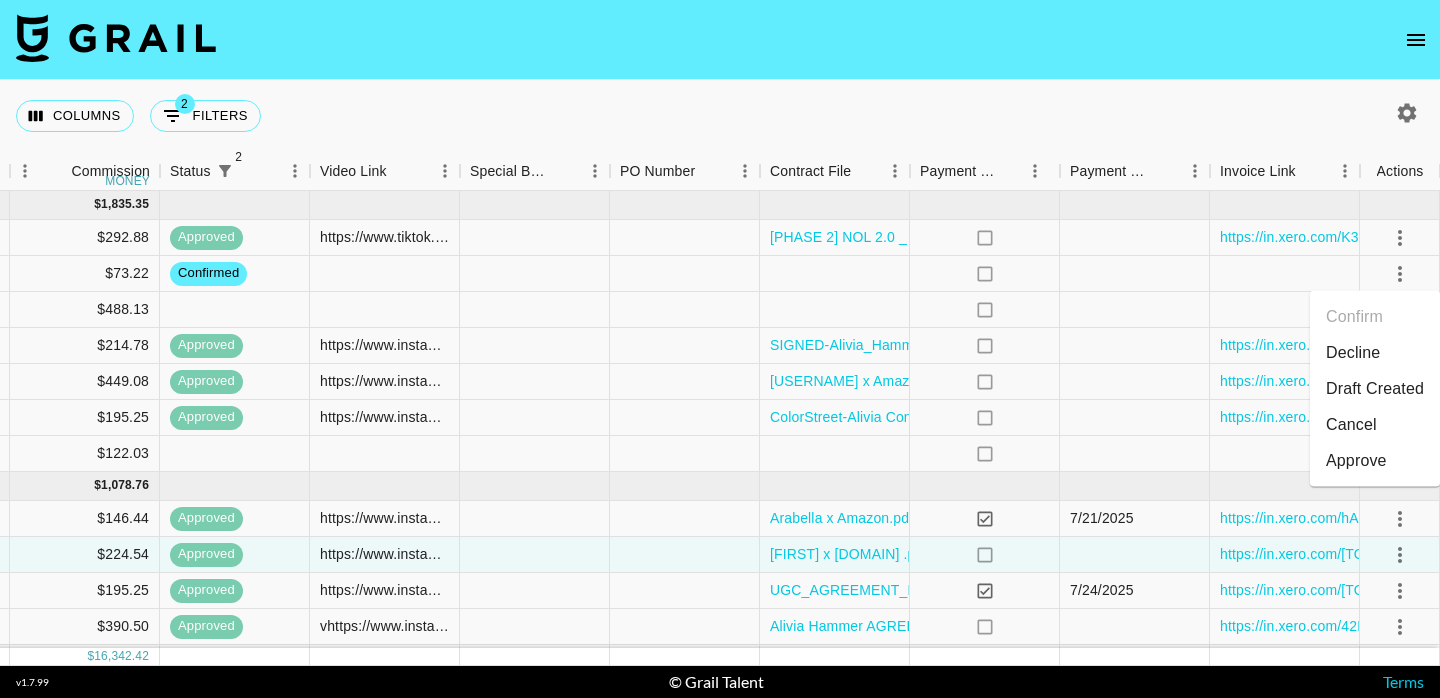 click on "Draft Created" at bounding box center [1375, 389] 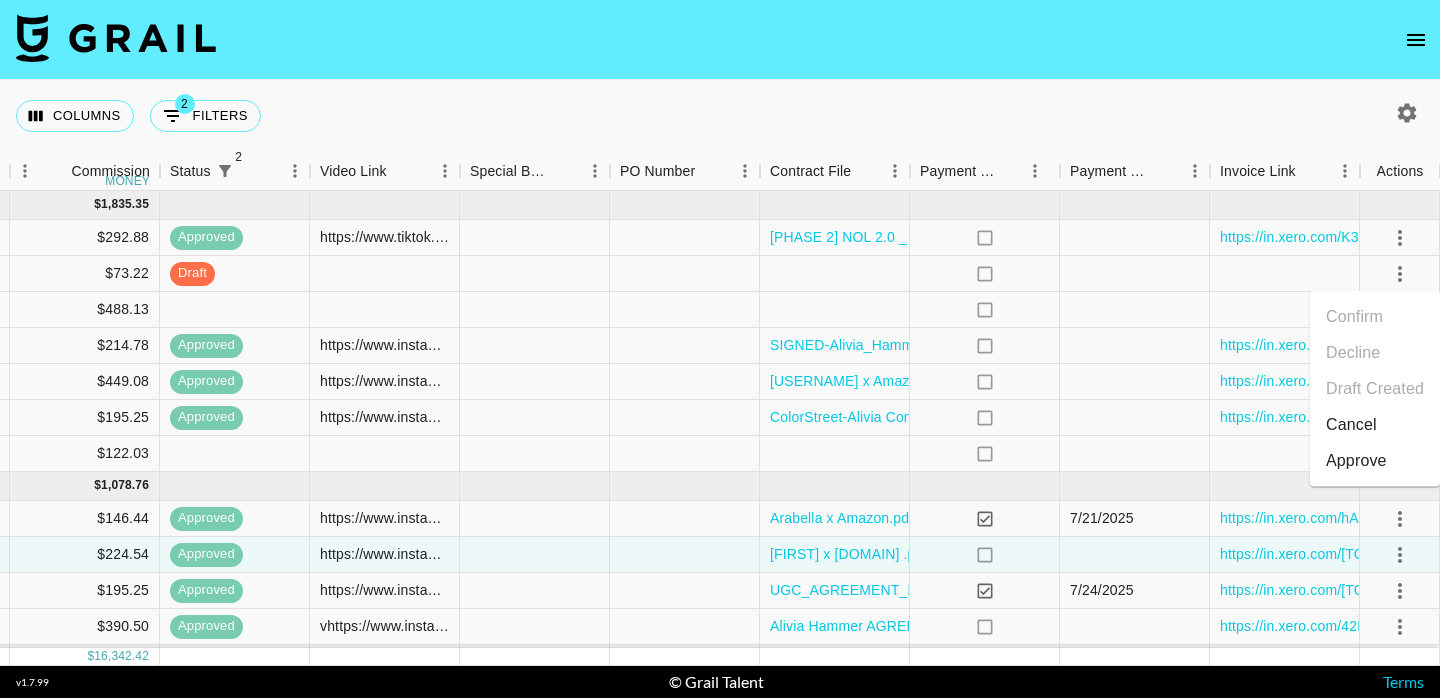 click on "Columns 2 Filters + Booking" at bounding box center [720, 116] 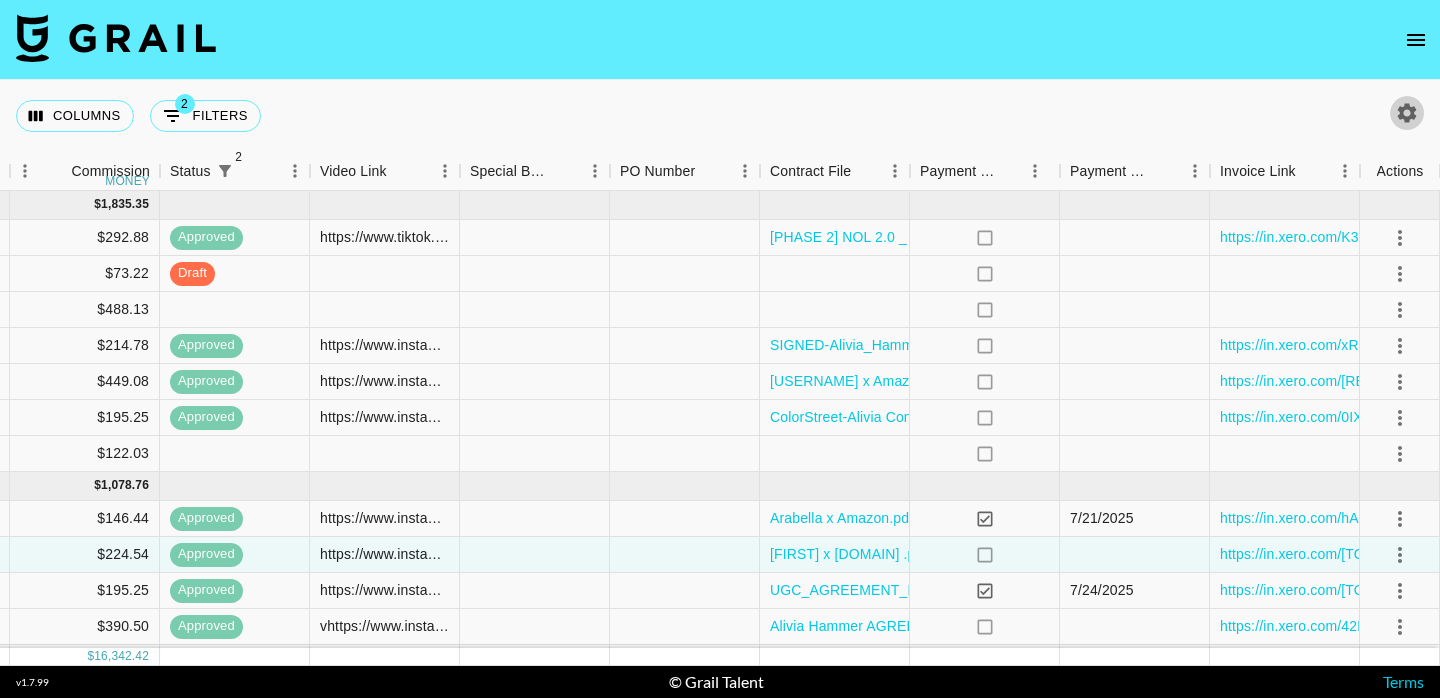 click 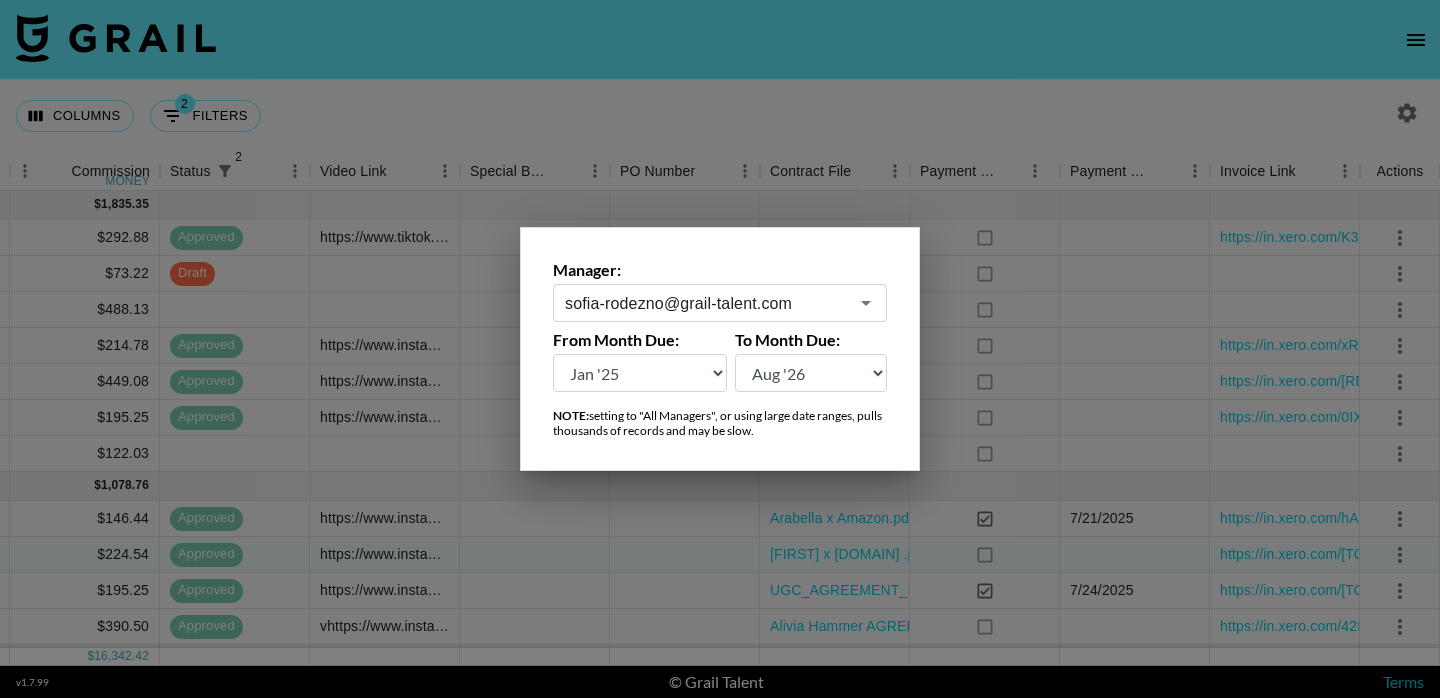 click at bounding box center (720, 349) 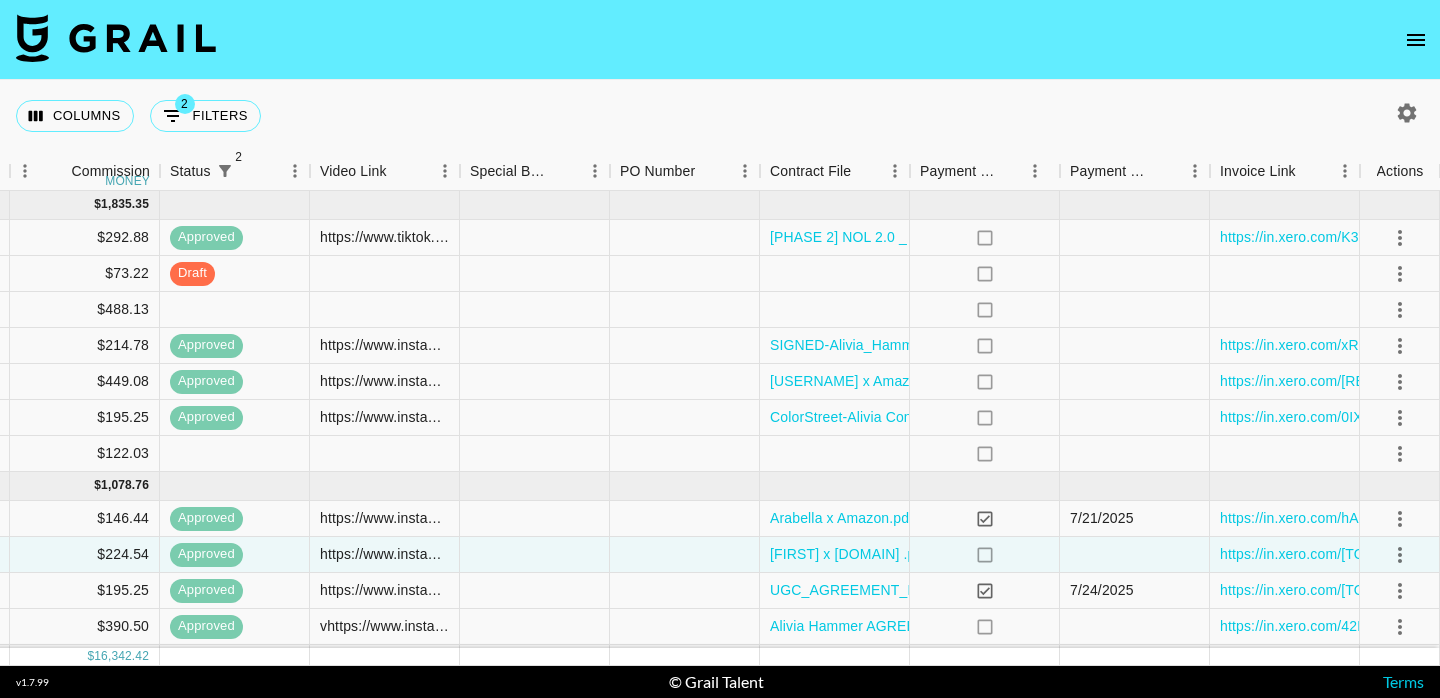 click 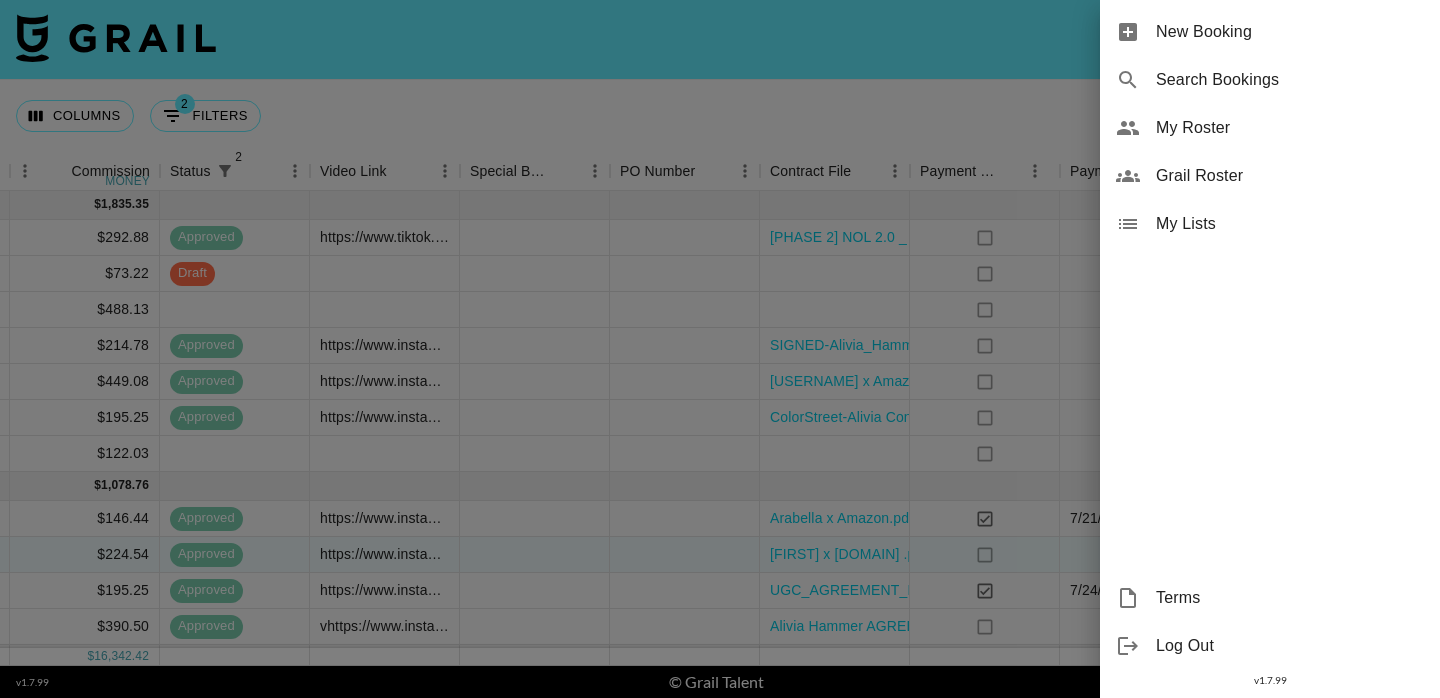 click on "New Booking" at bounding box center [1290, 32] 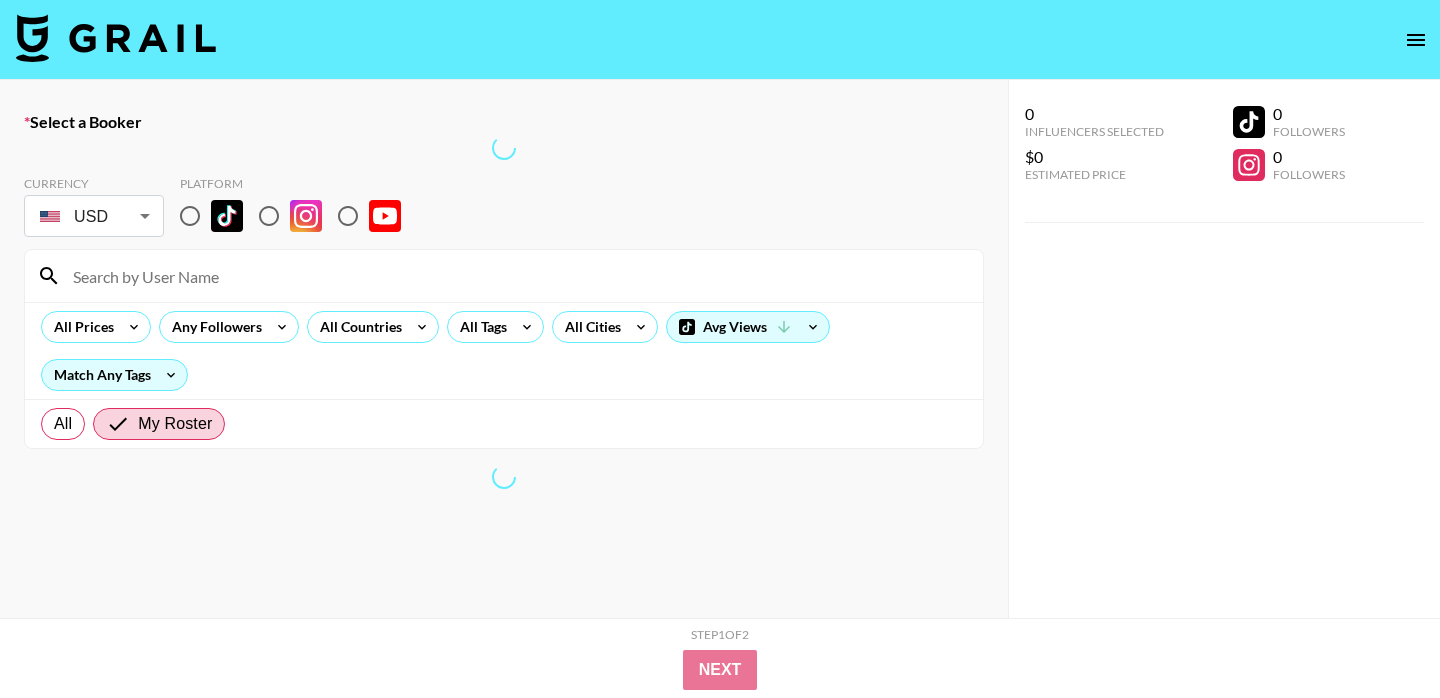 click at bounding box center [190, 216] 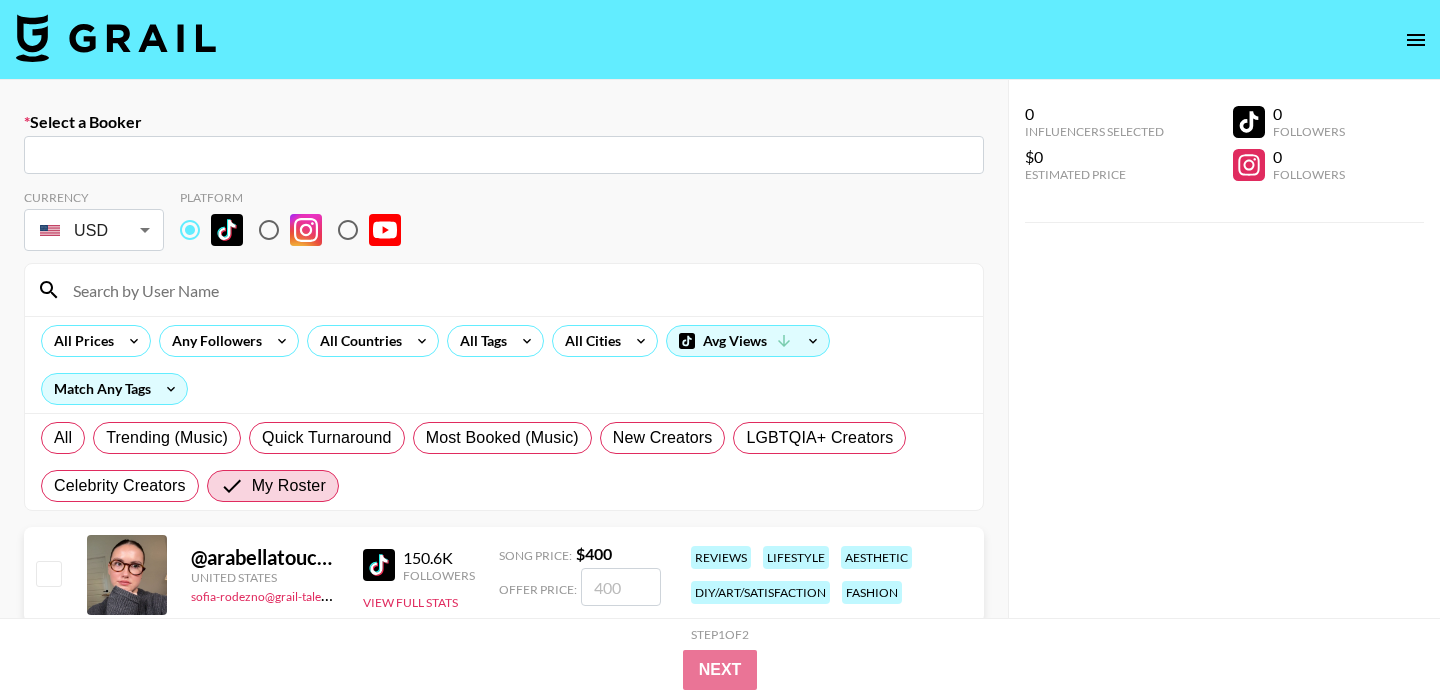 click on "​" at bounding box center [504, 155] 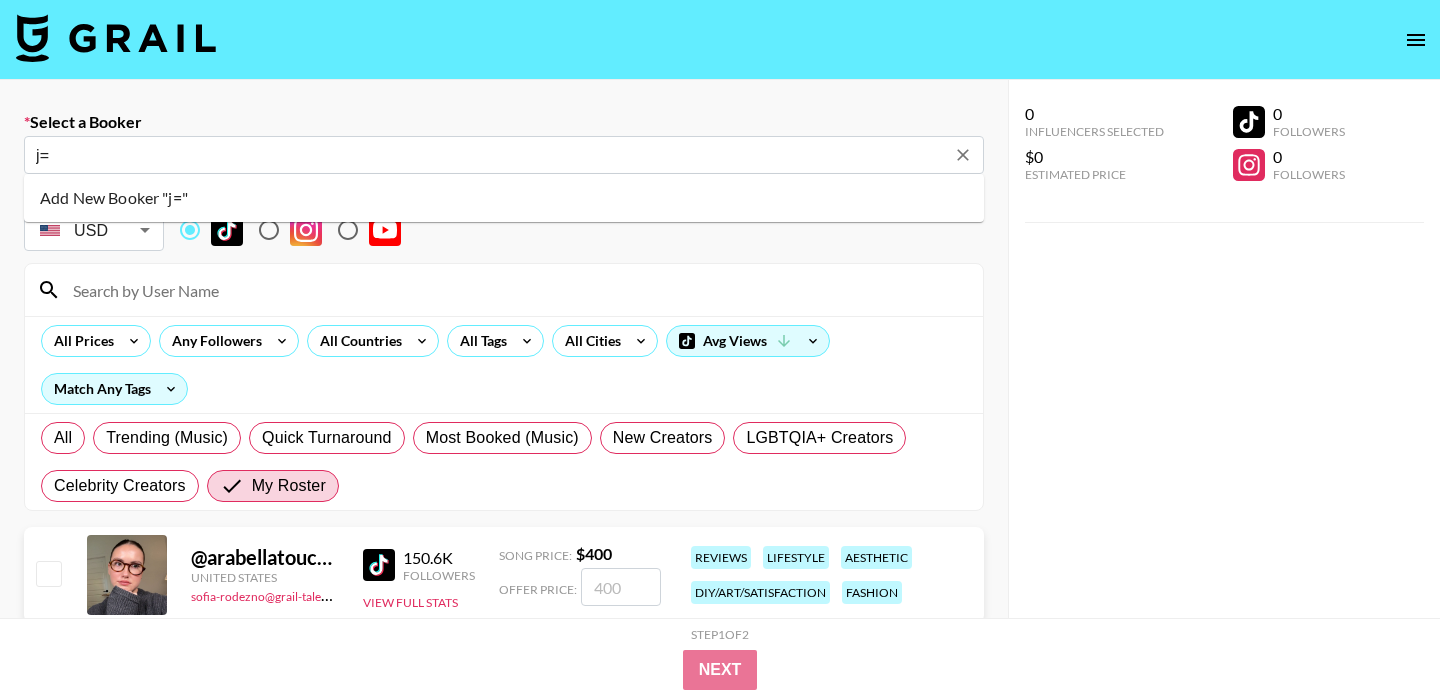 type on "j" 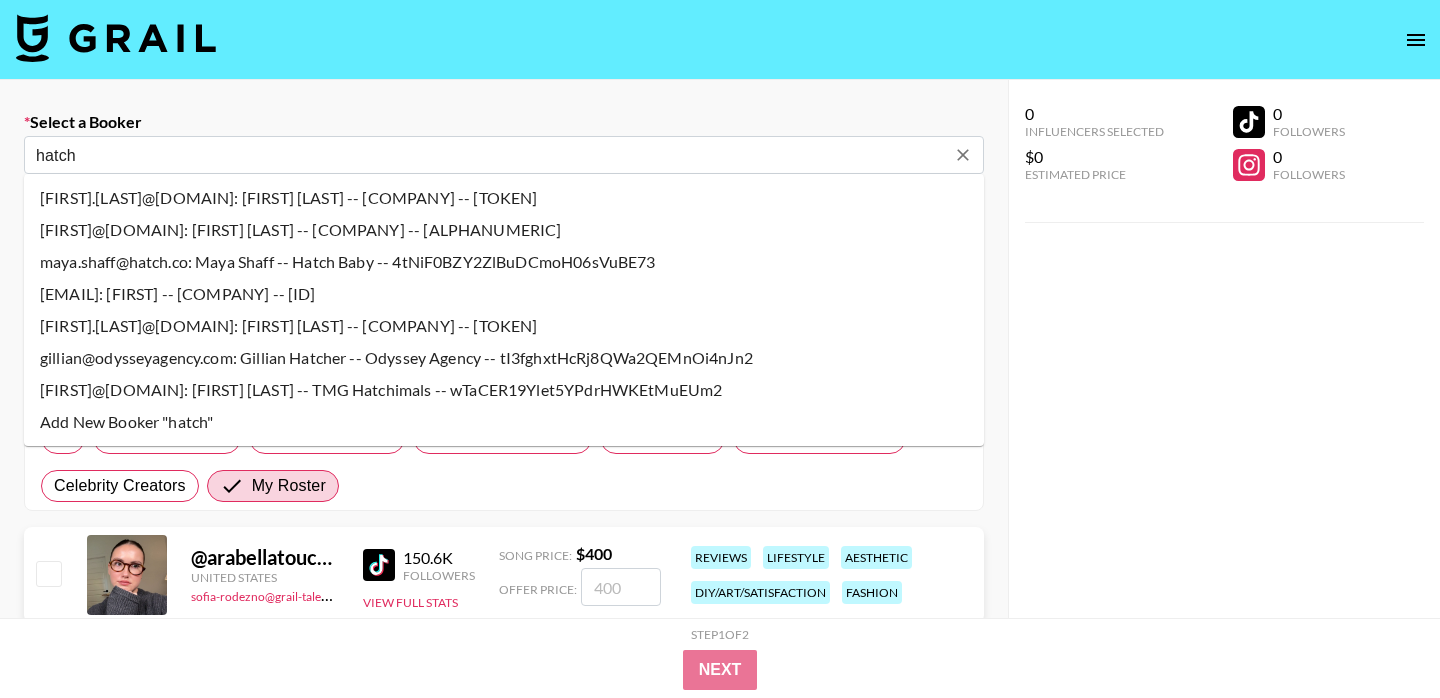 type on "hatch" 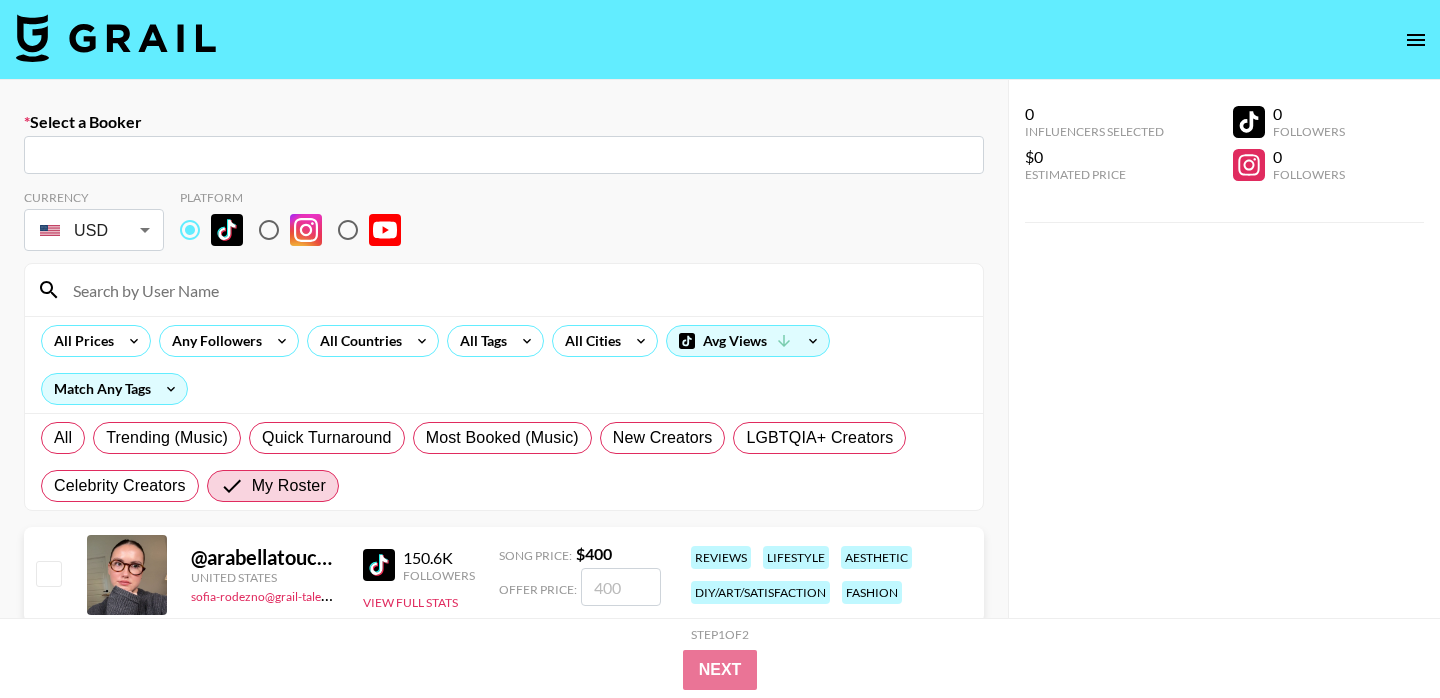 paste on "creators@hatch.co" 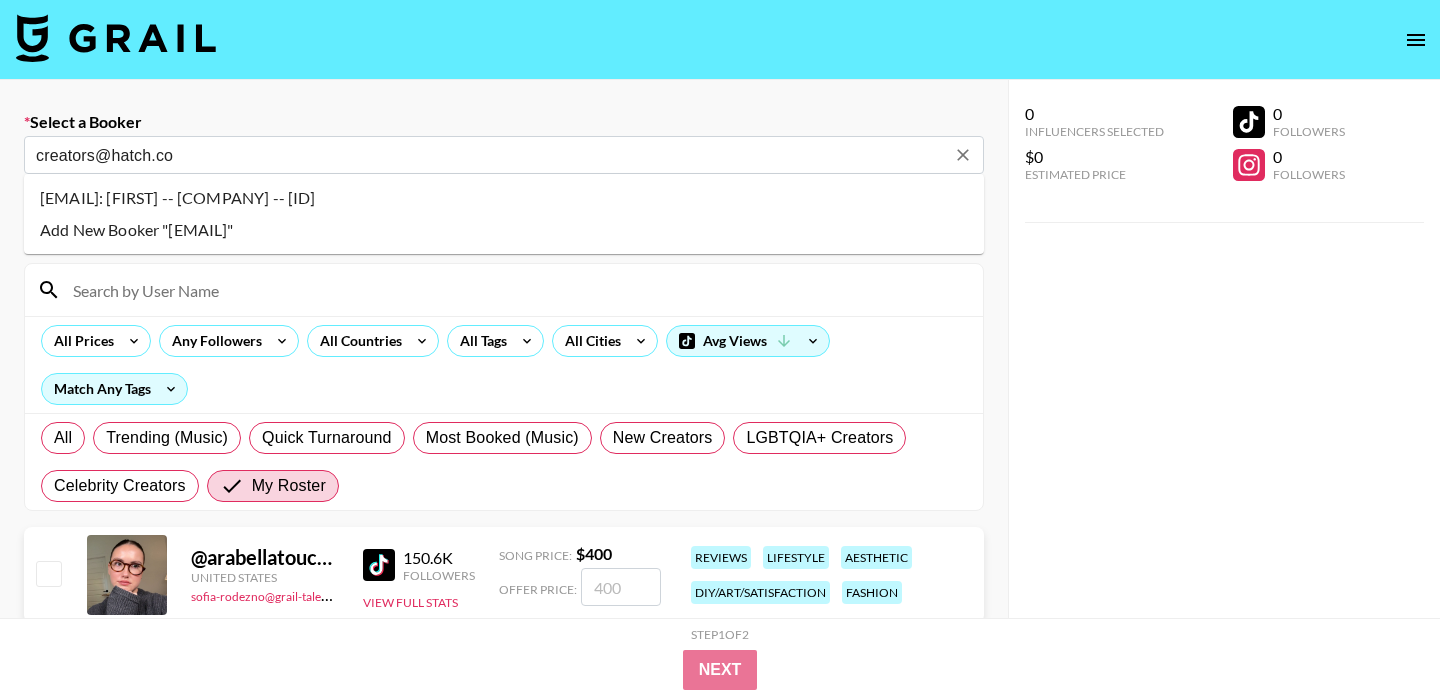 click on "[EMAIL]: [FIRST] -- [COMPANY] -- [ID]" at bounding box center [504, 198] 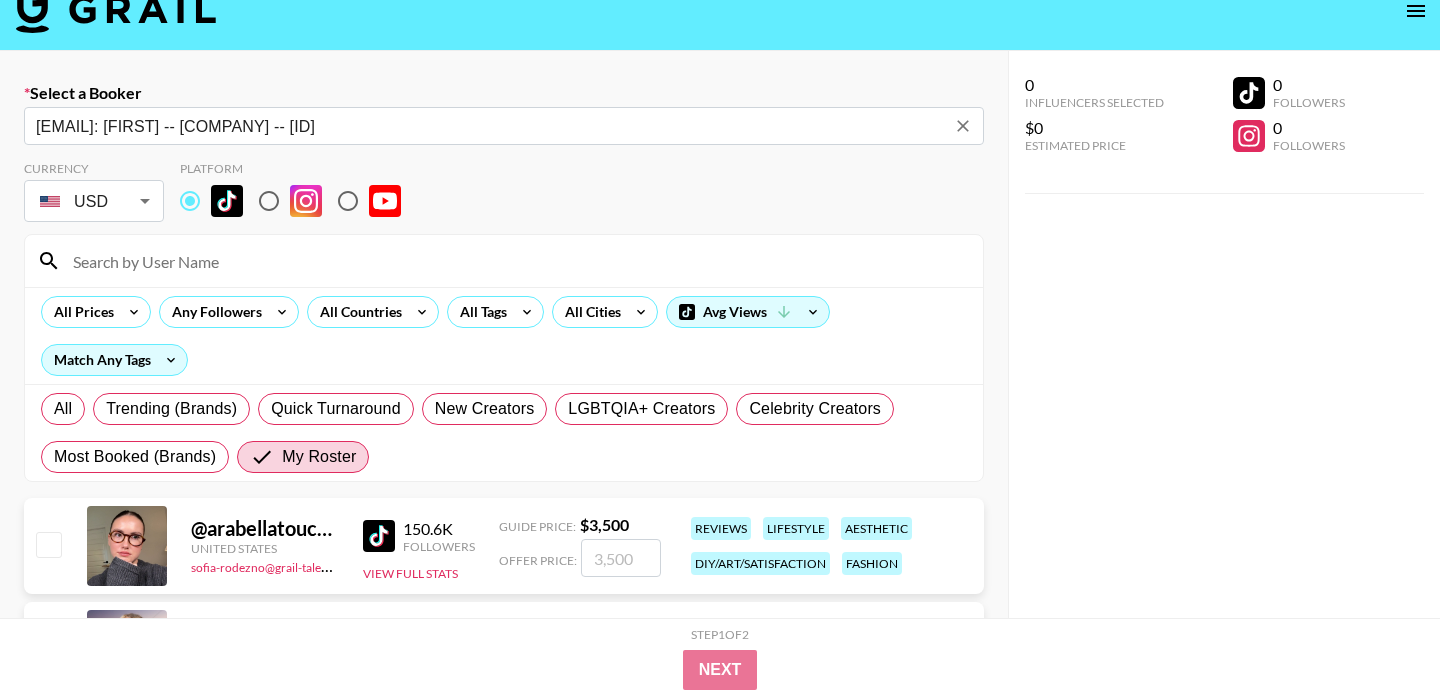 scroll, scrollTop: 35, scrollLeft: 0, axis: vertical 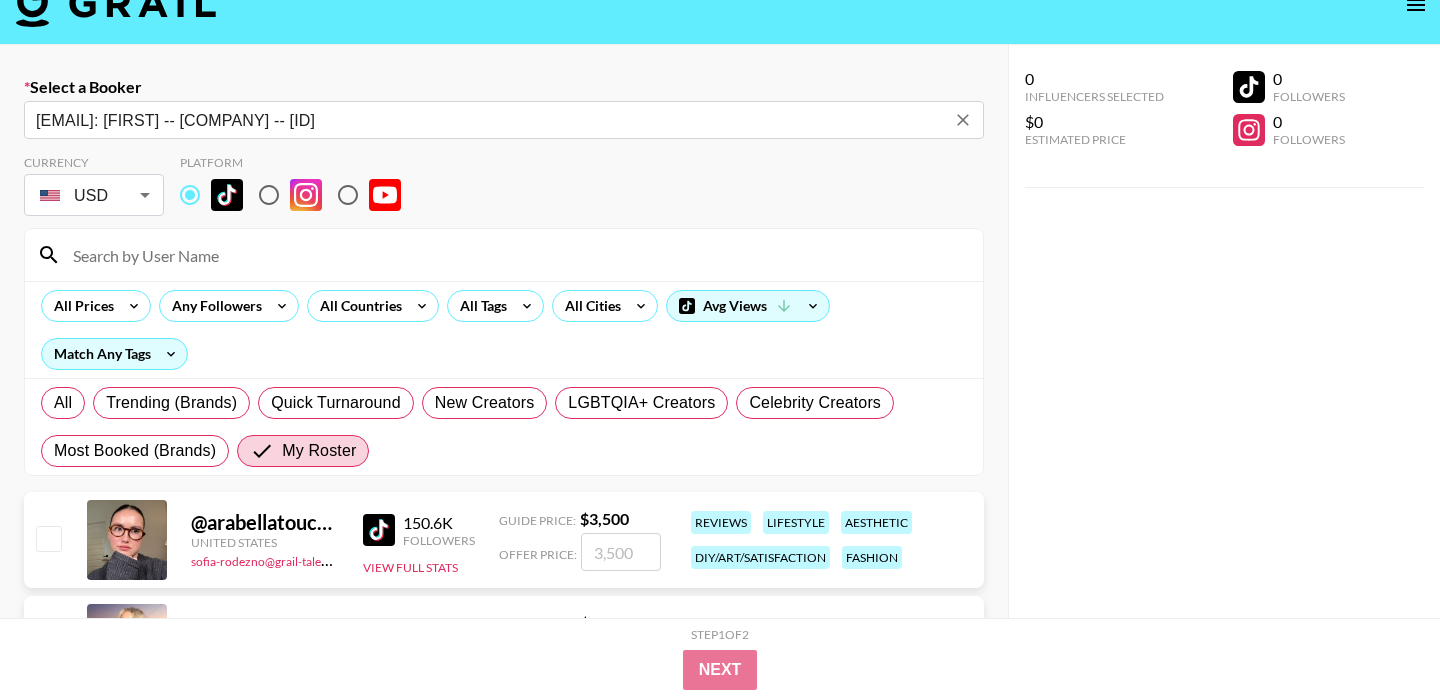 type on "[EMAIL]: [FIRST] -- [COMPANY] -- [ID]" 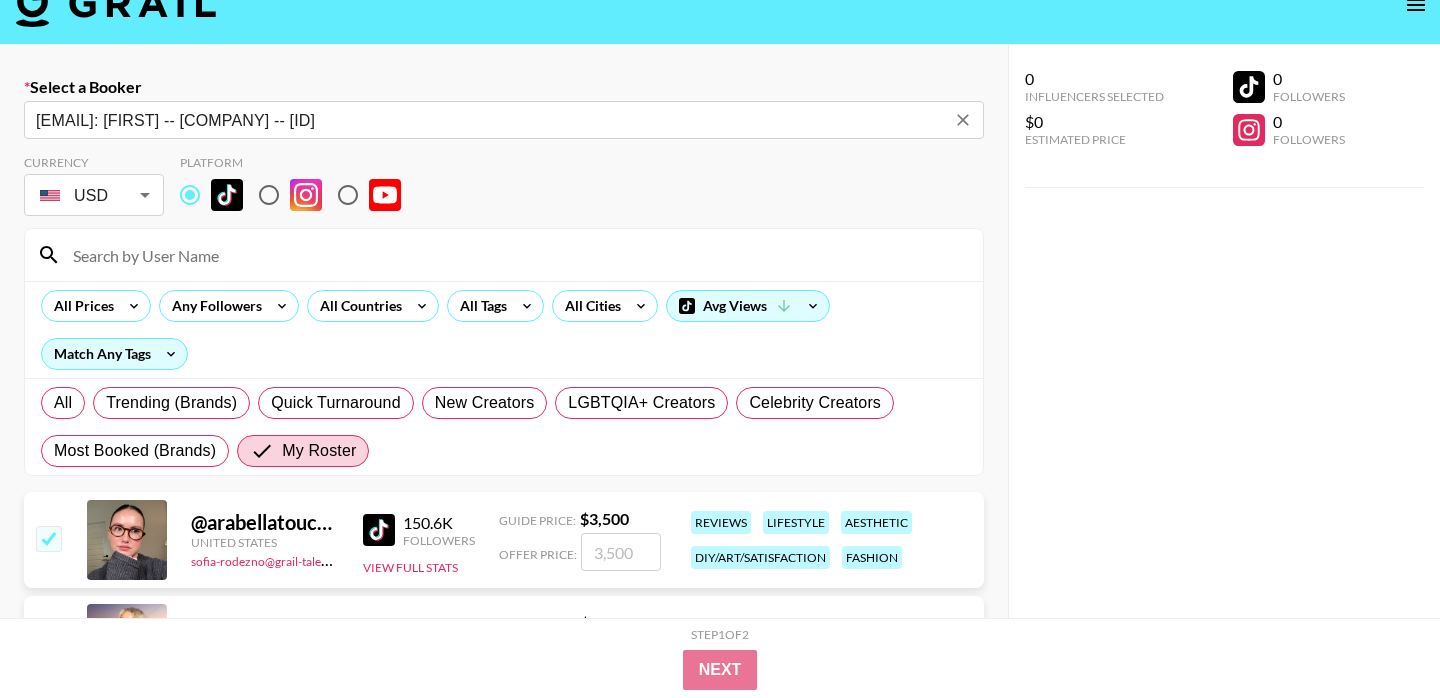 checkbox on "true" 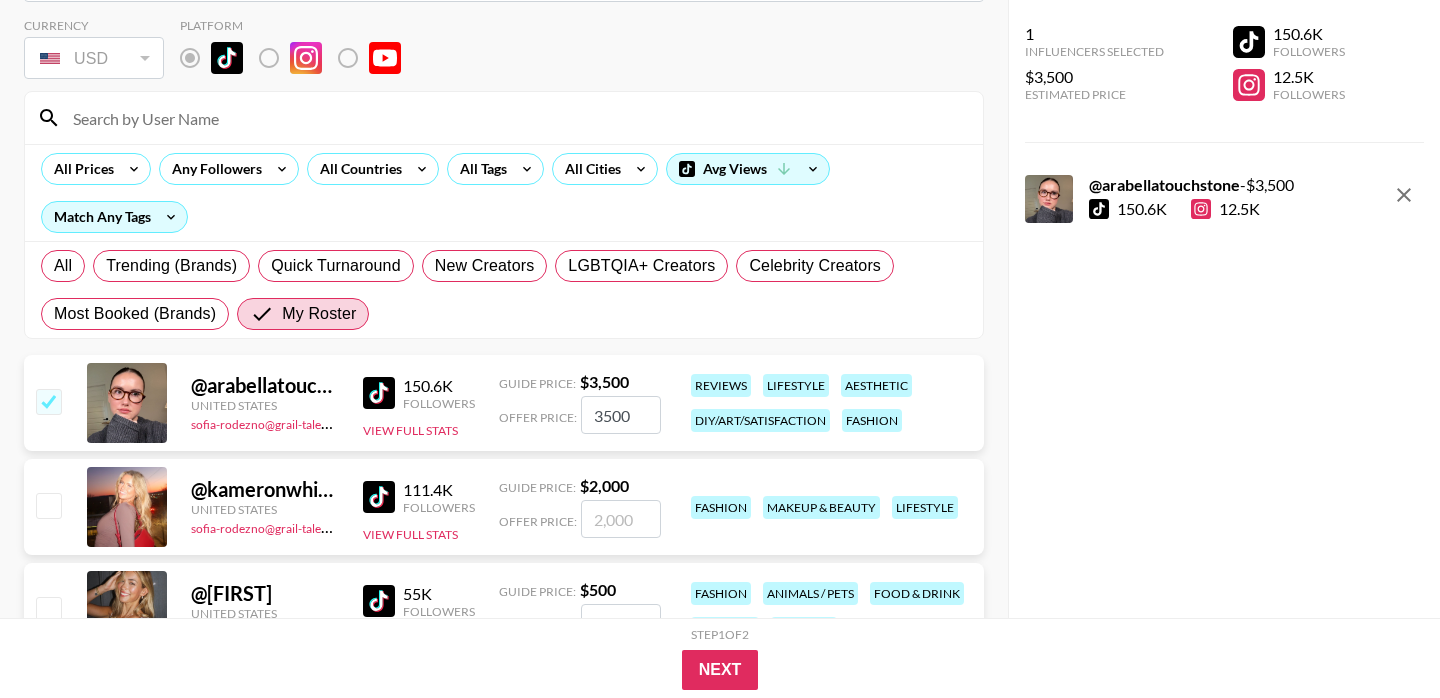 scroll, scrollTop: 42, scrollLeft: 0, axis: vertical 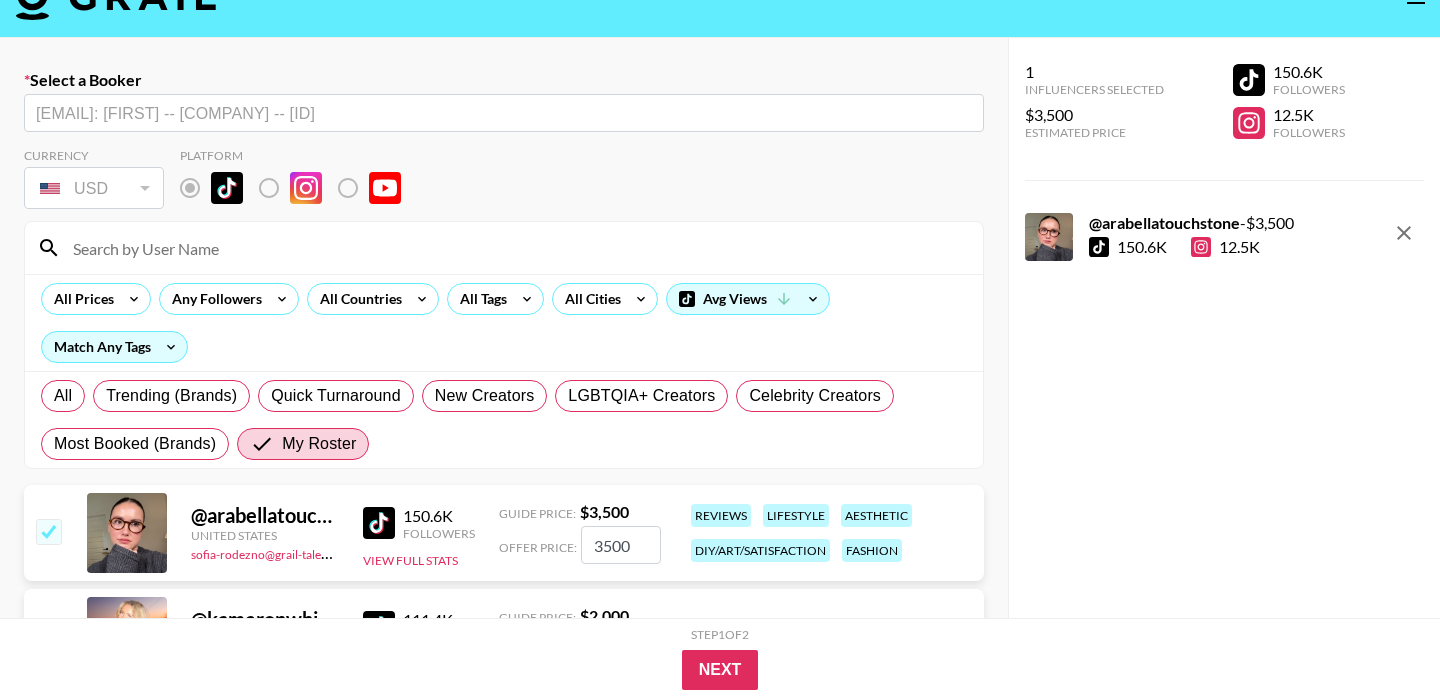 drag, startPoint x: 639, startPoint y: 548, endPoint x: 533, endPoint y: 546, distance: 106.01887 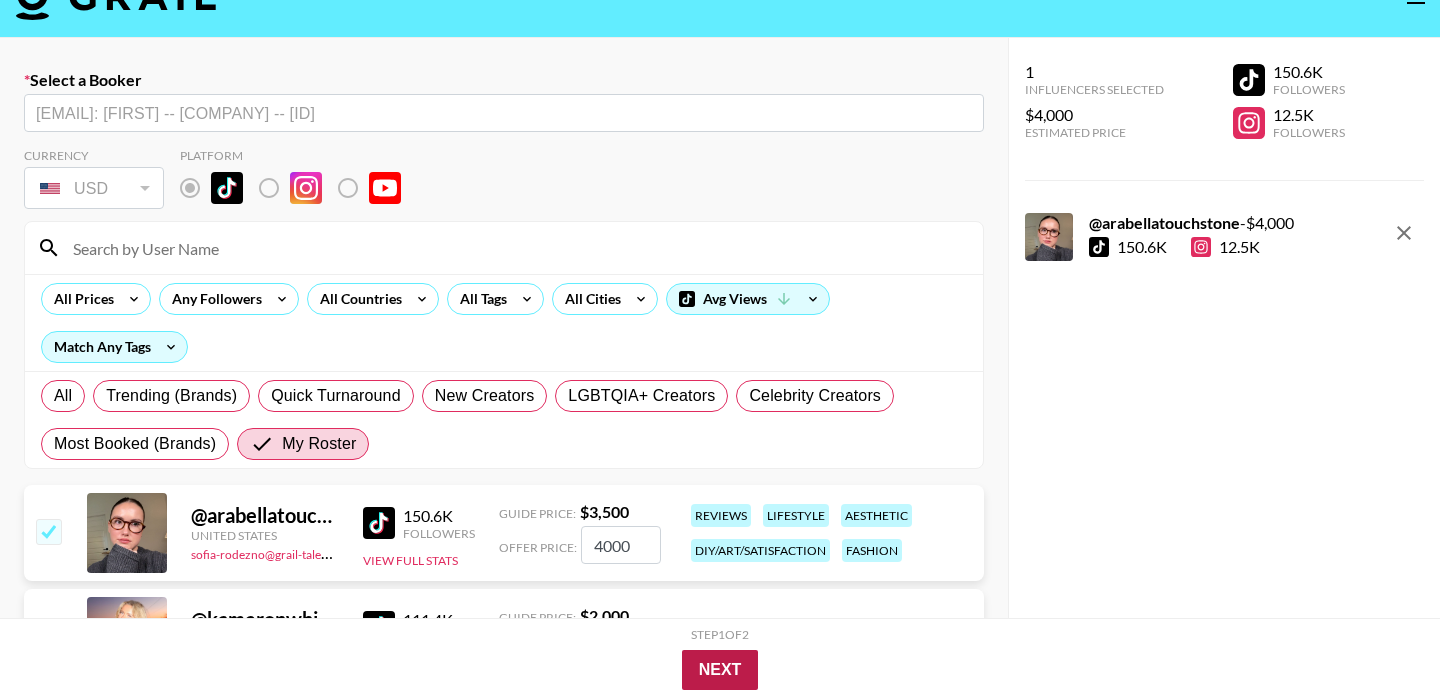 type on "4000" 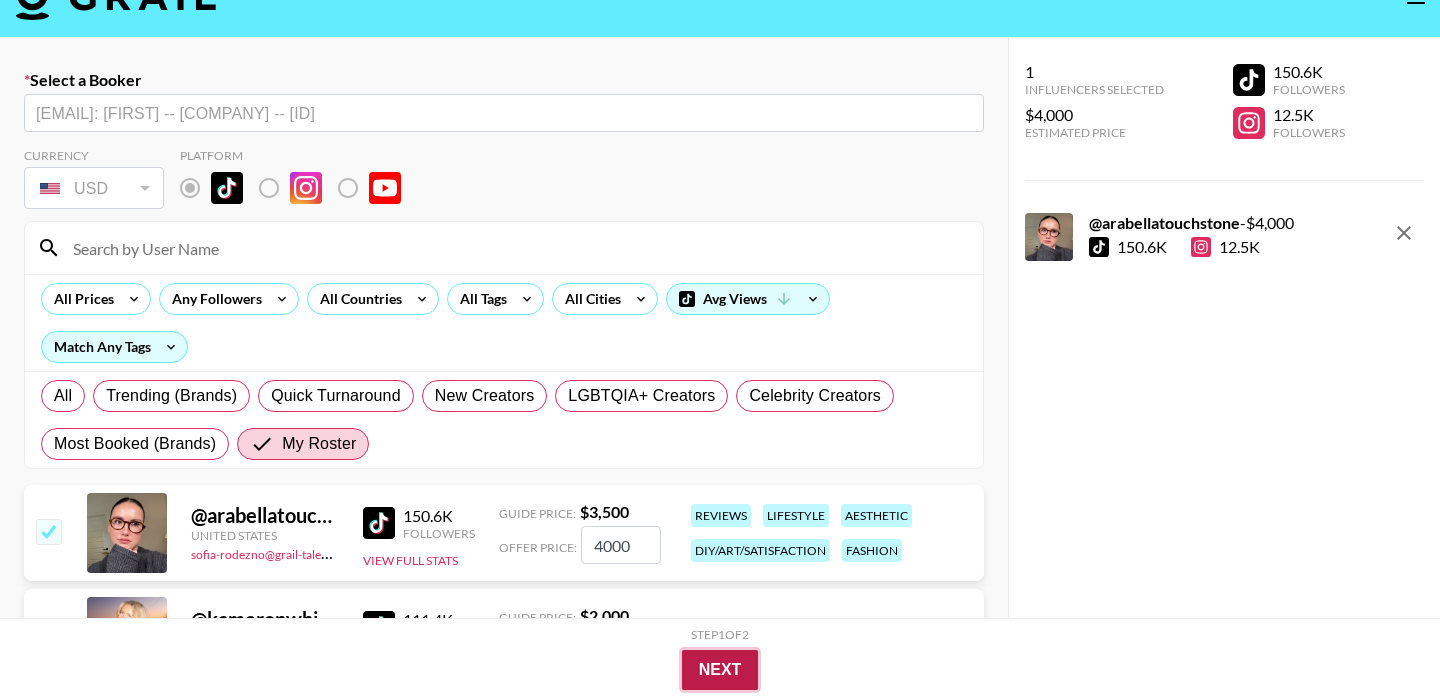 click on "Next" at bounding box center [720, 670] 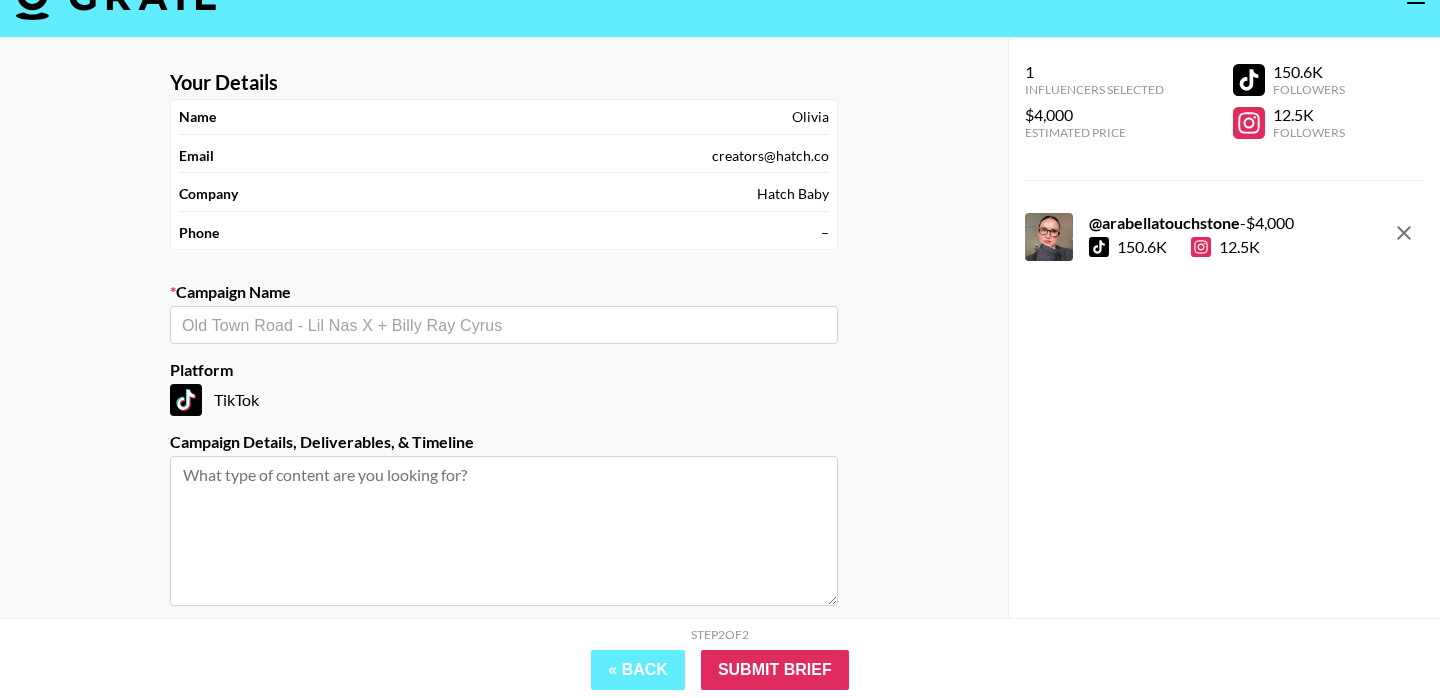 click at bounding box center [504, 325] 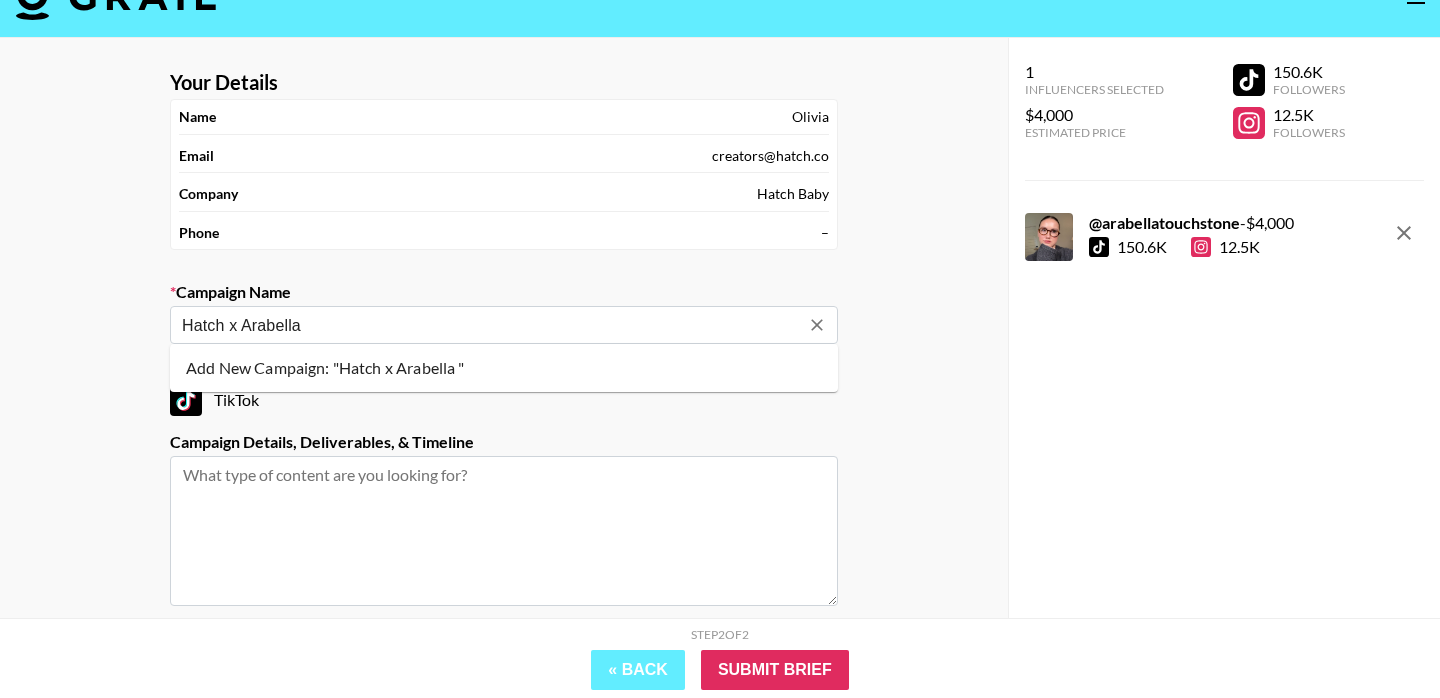 click on "Add New Campaign: "Hatch x Arabella "" at bounding box center (504, 368) 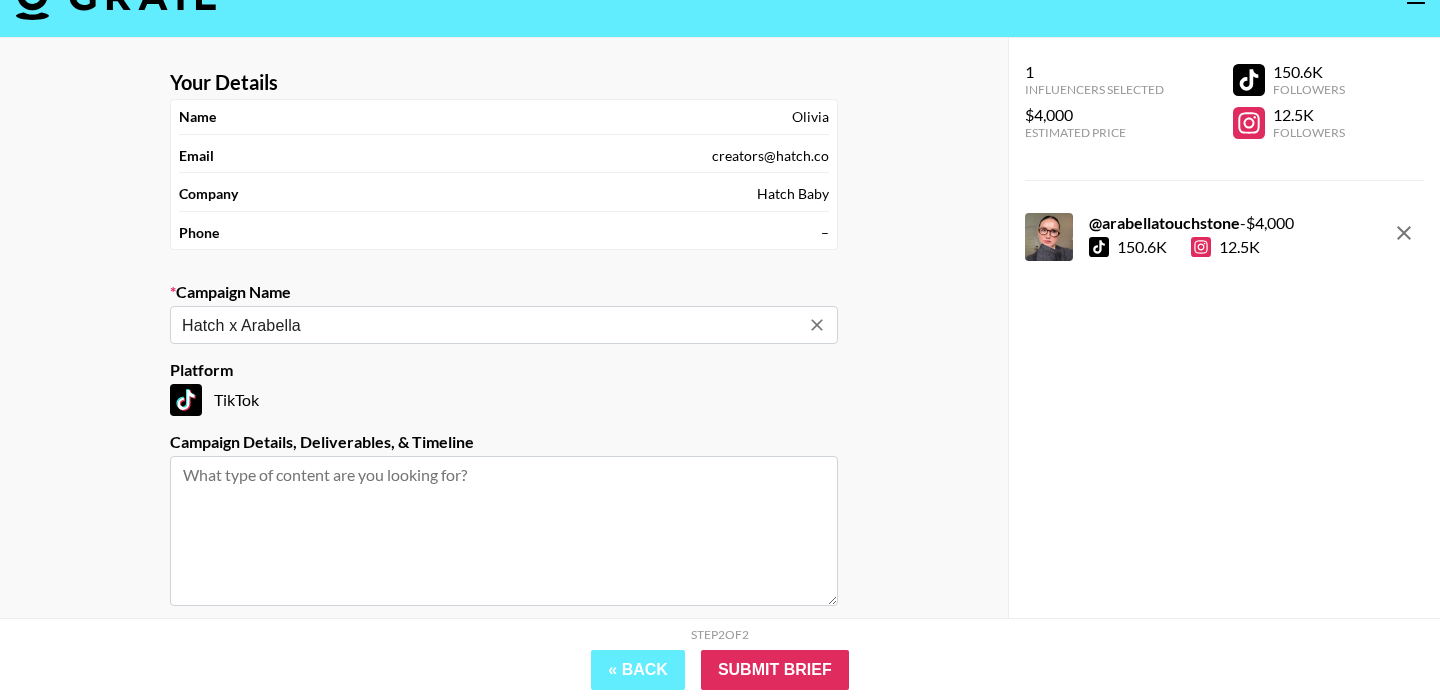 type on "Hatch x Arabella" 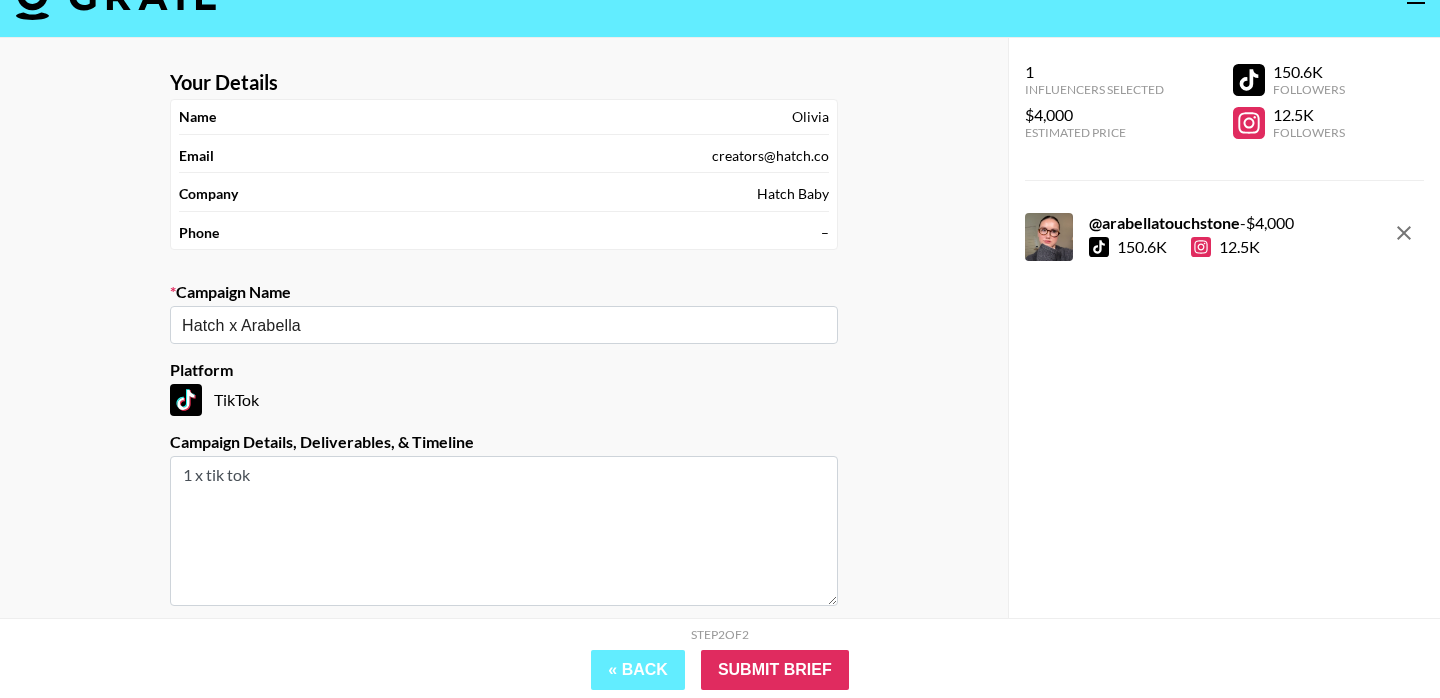 paste on "Content Brief:
Content Required: 1x video
Usage: 30-day paid and organic usage" 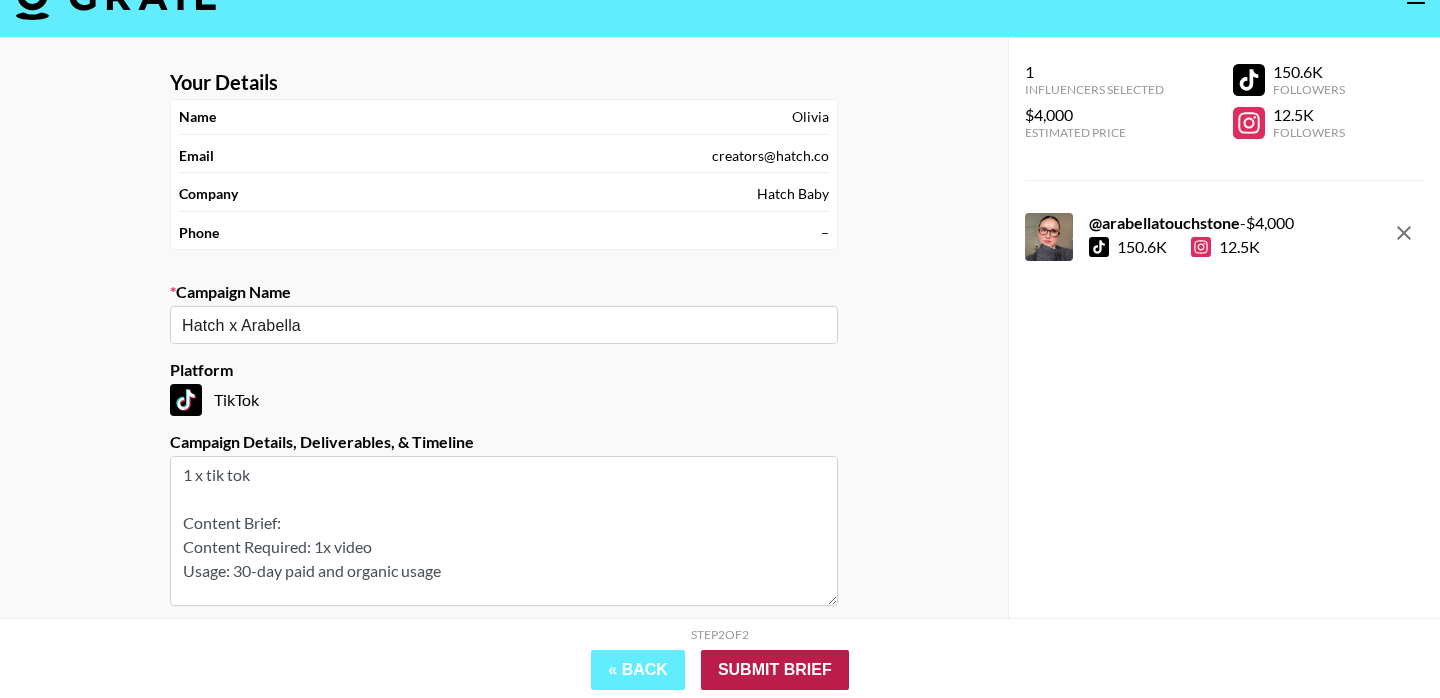 type on "1 x tik tok
Content Brief:
Content Required: 1x video
Usage: 30-day paid and organic usage" 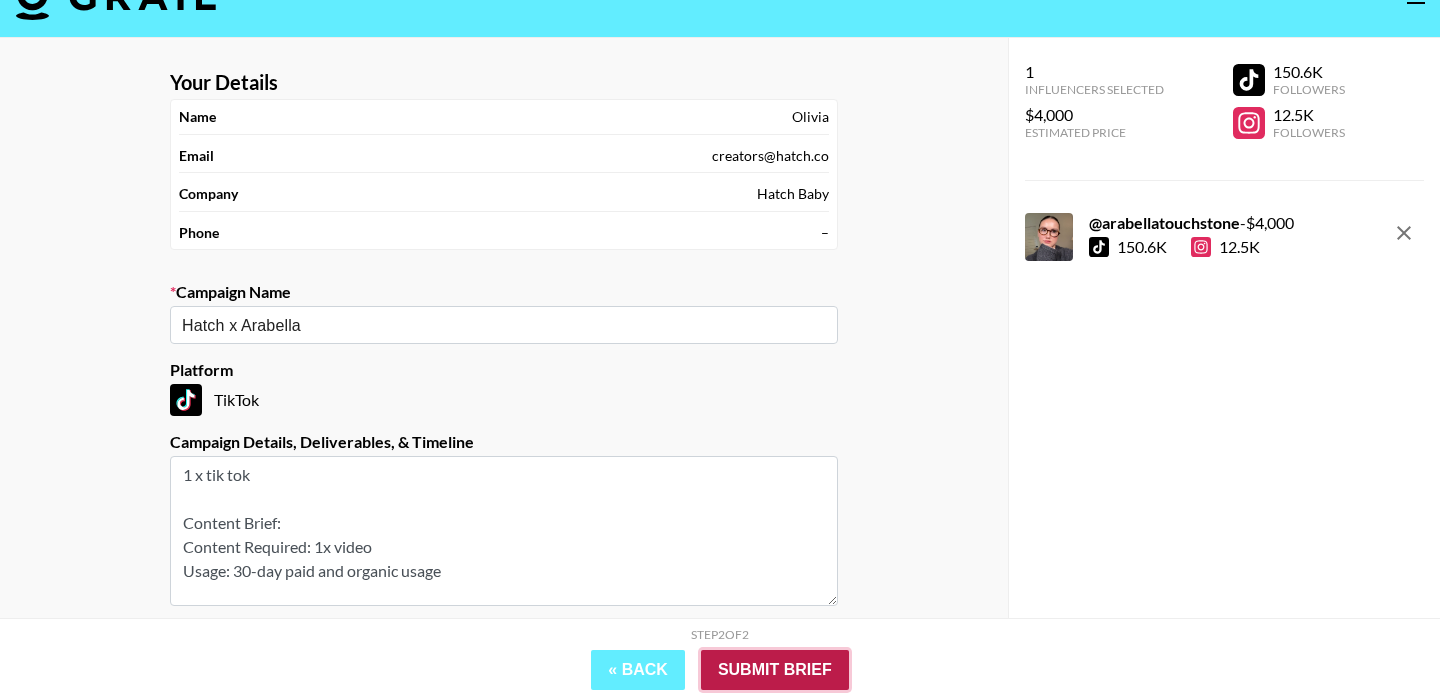 click on "Submit Brief" at bounding box center (775, 670) 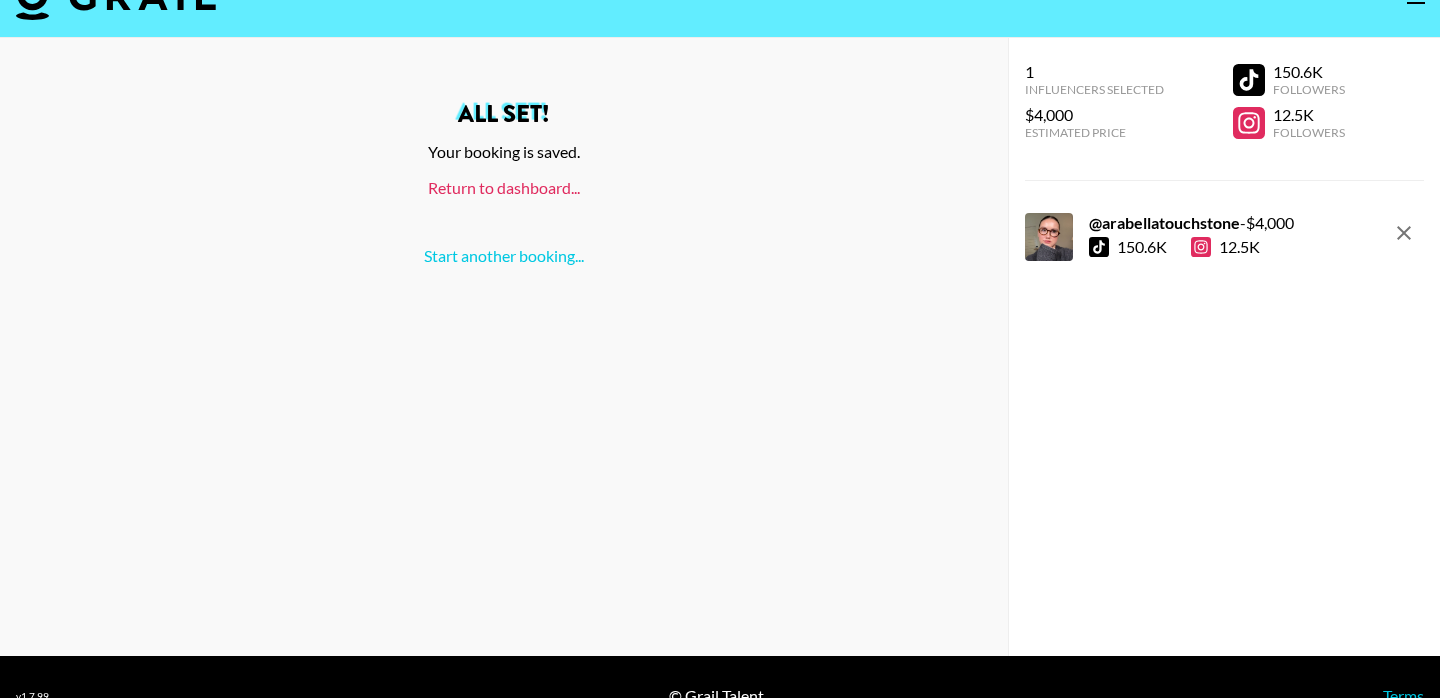 click on "Return to dashboard..." at bounding box center [504, 187] 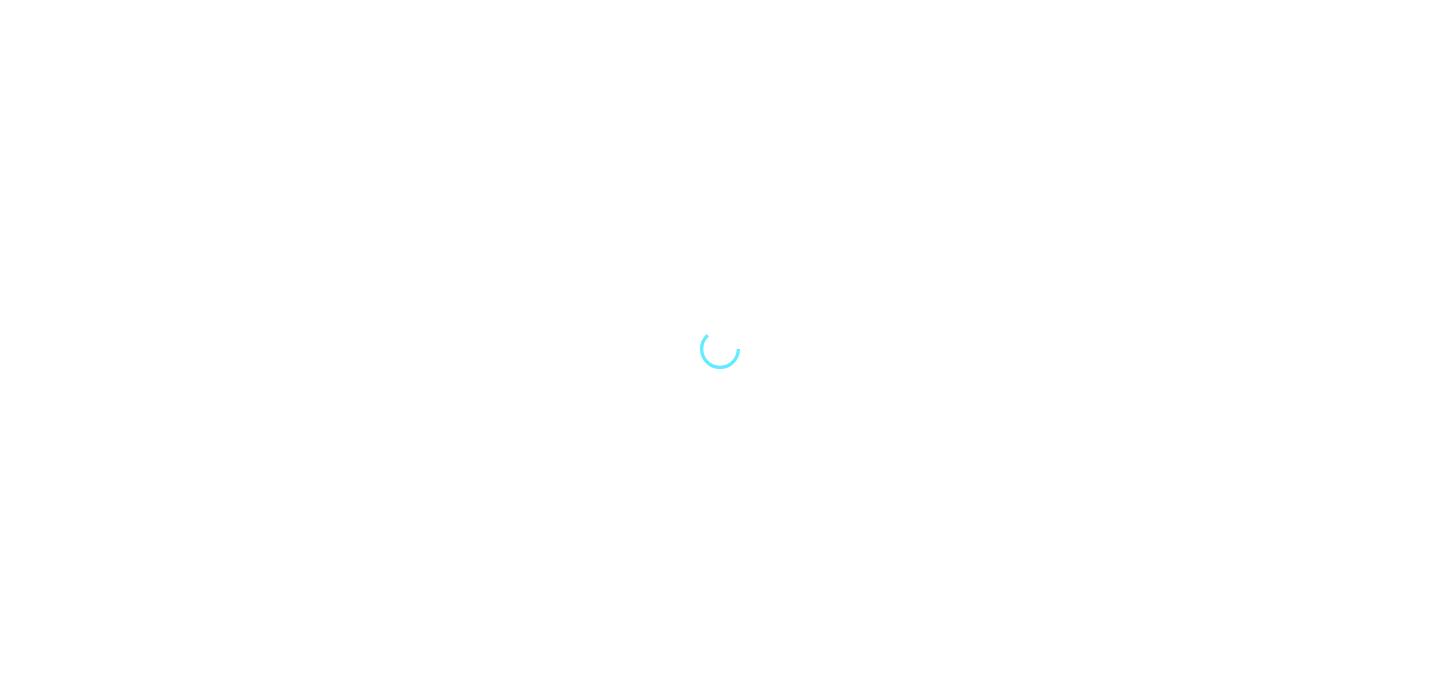 scroll, scrollTop: 0, scrollLeft: 0, axis: both 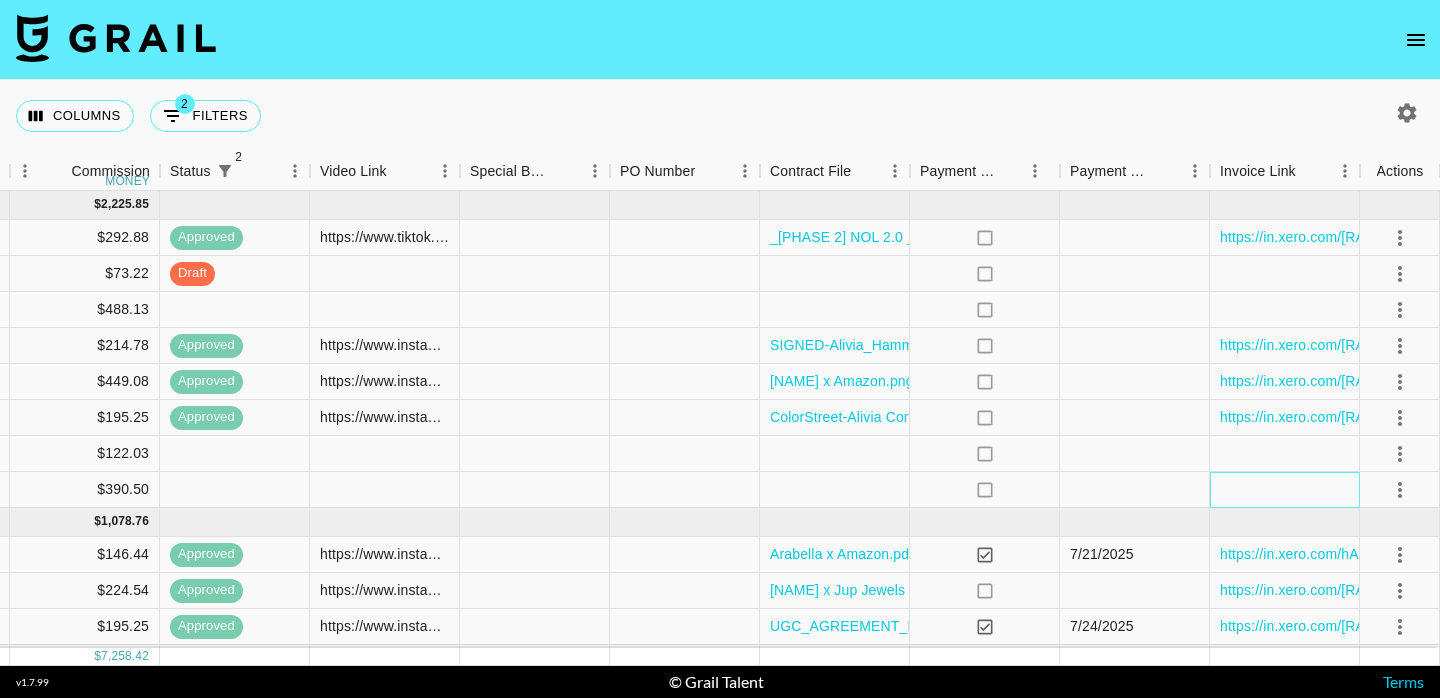 click at bounding box center (1285, 490) 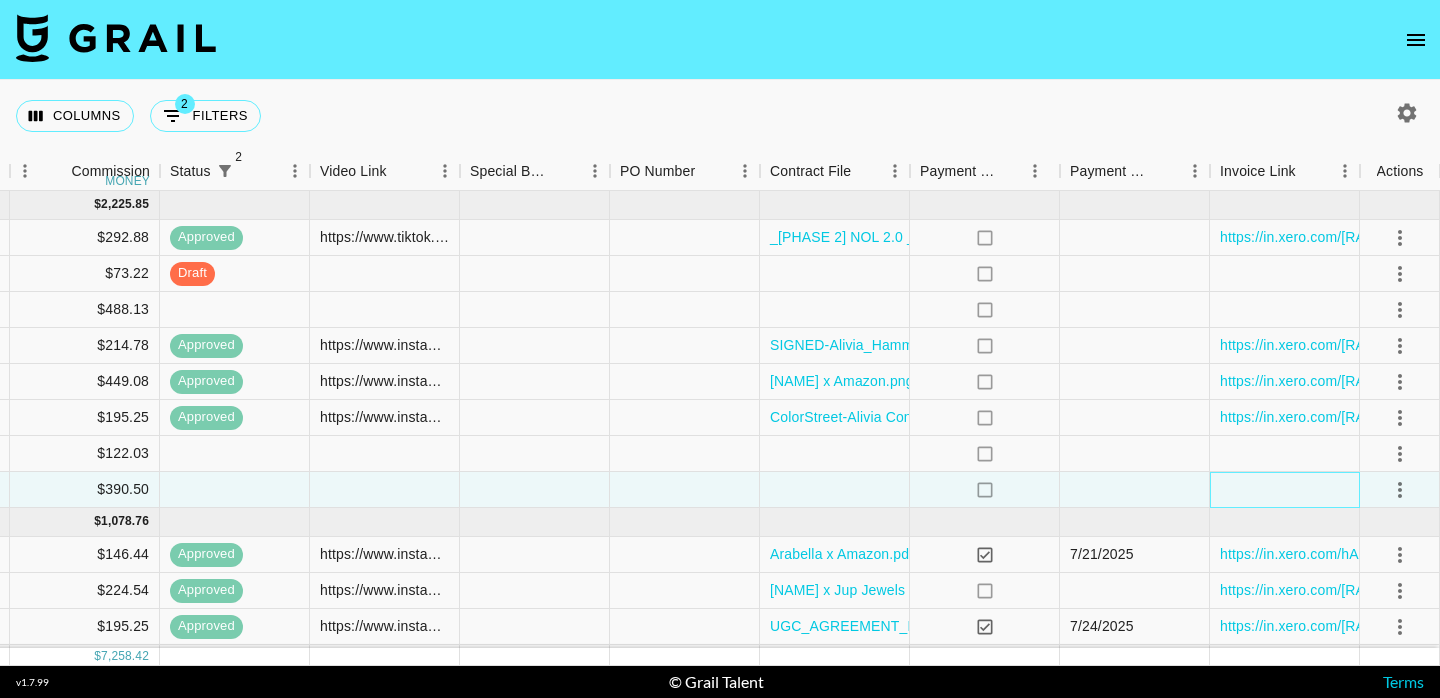 click at bounding box center (1285, 490) 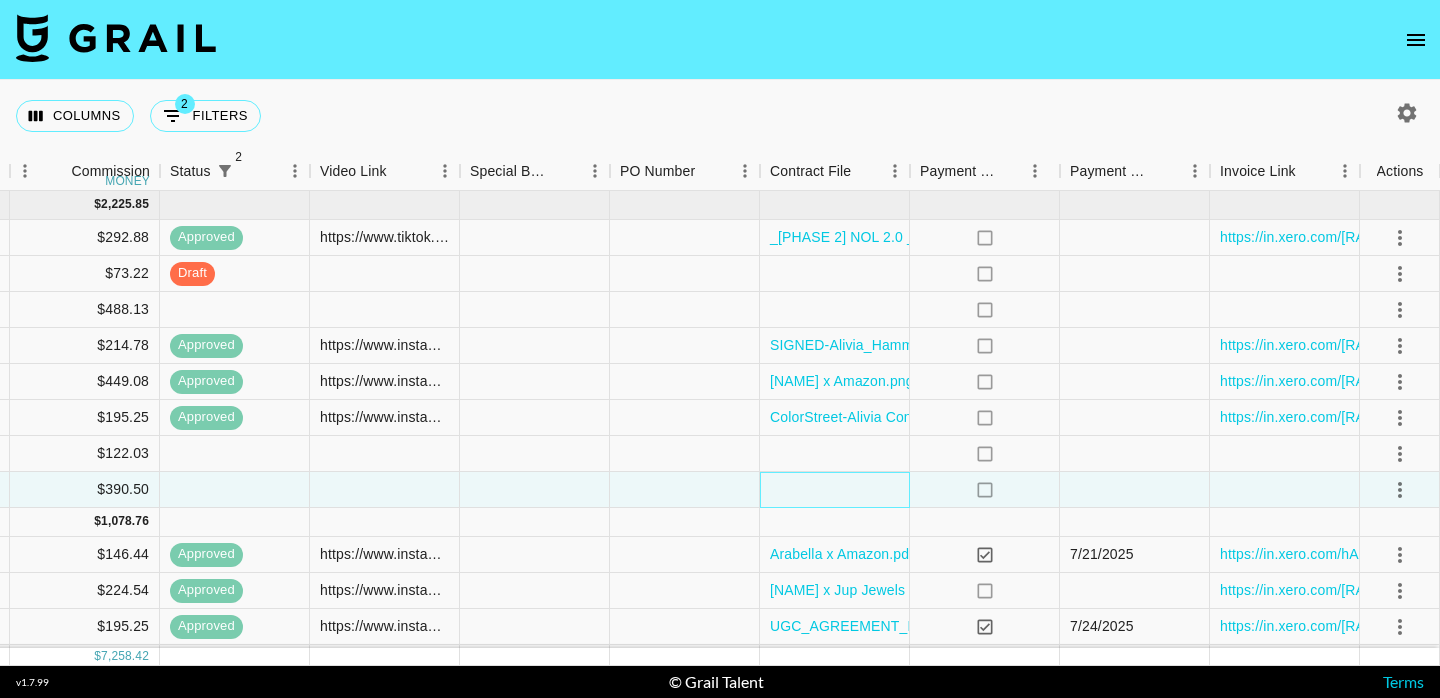 click at bounding box center (835, 490) 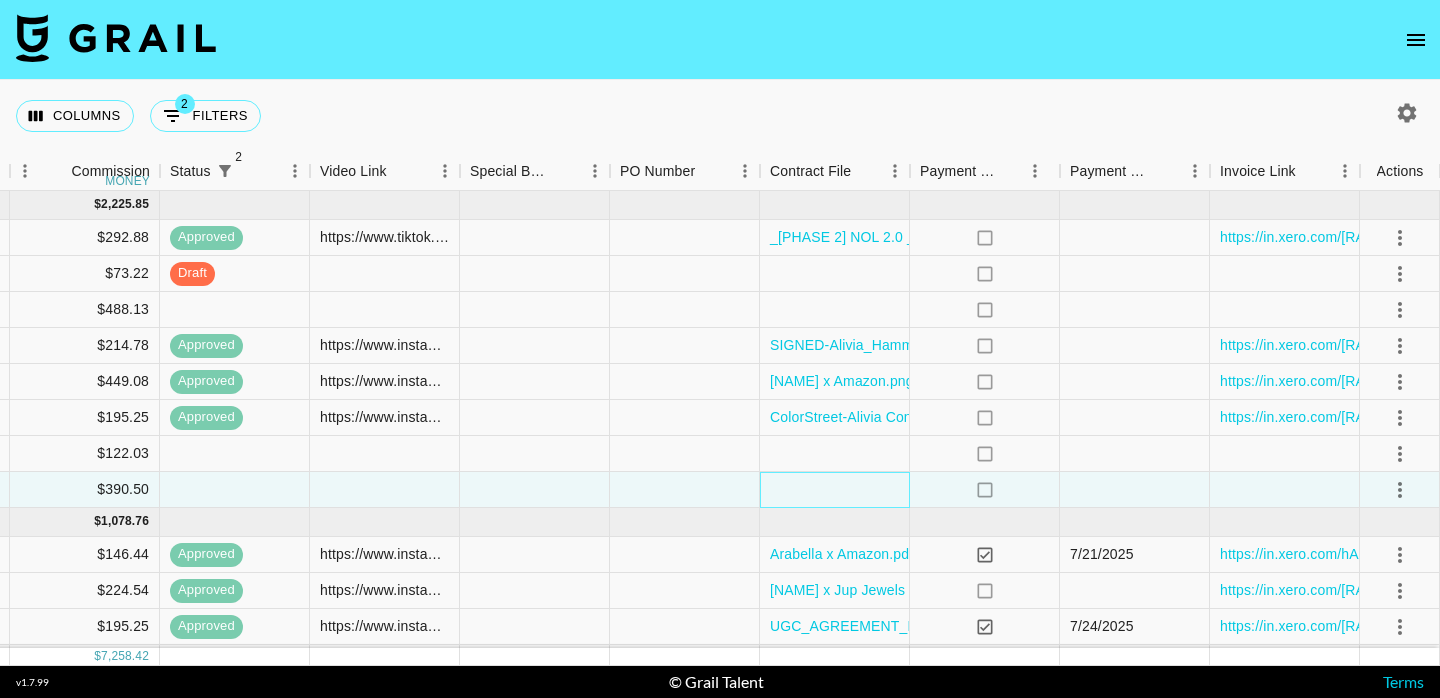 click at bounding box center (835, 490) 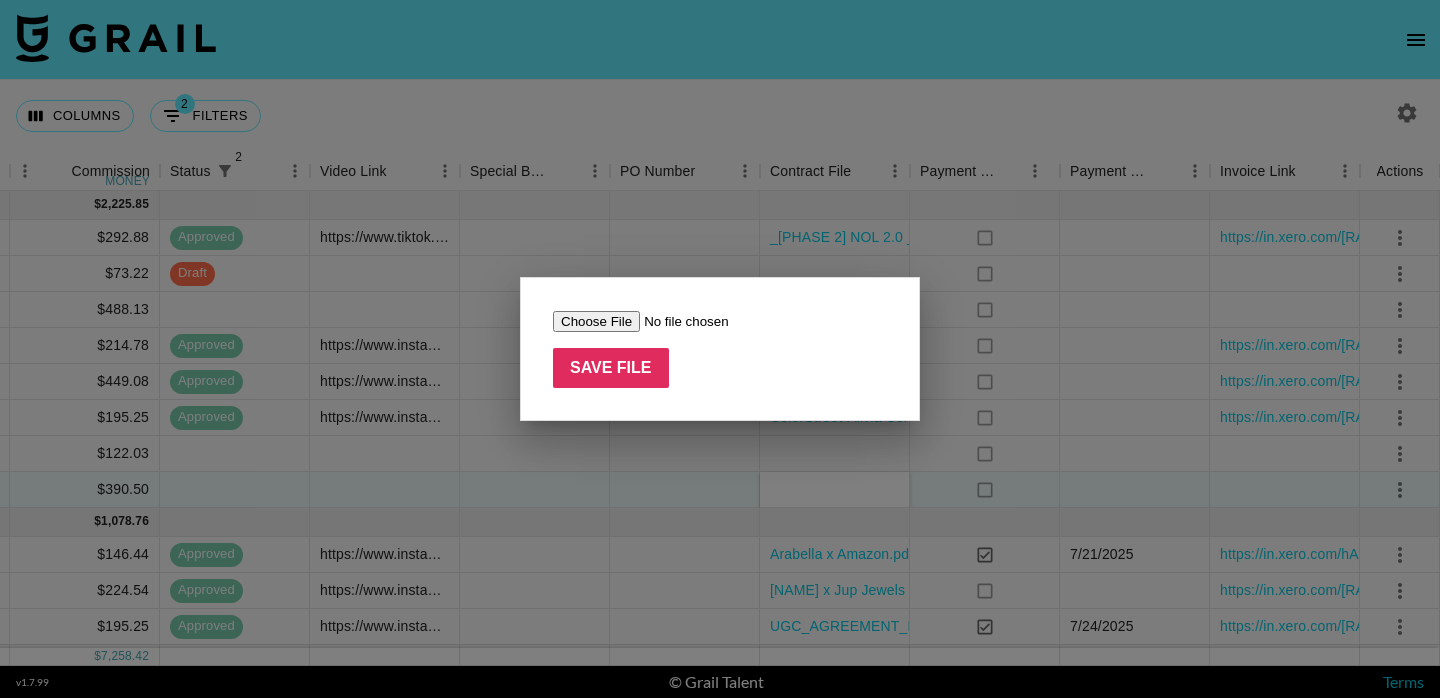 click at bounding box center (679, 321) 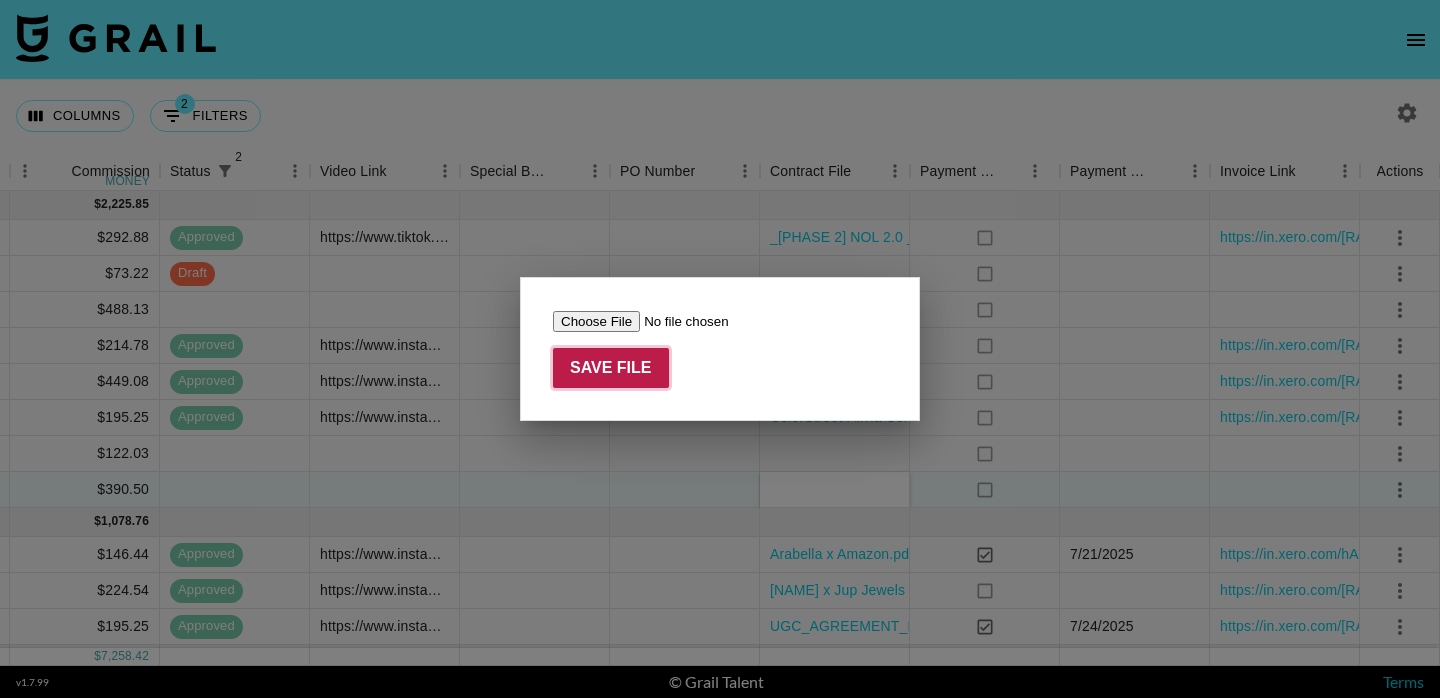 click on "Save File" at bounding box center (611, 368) 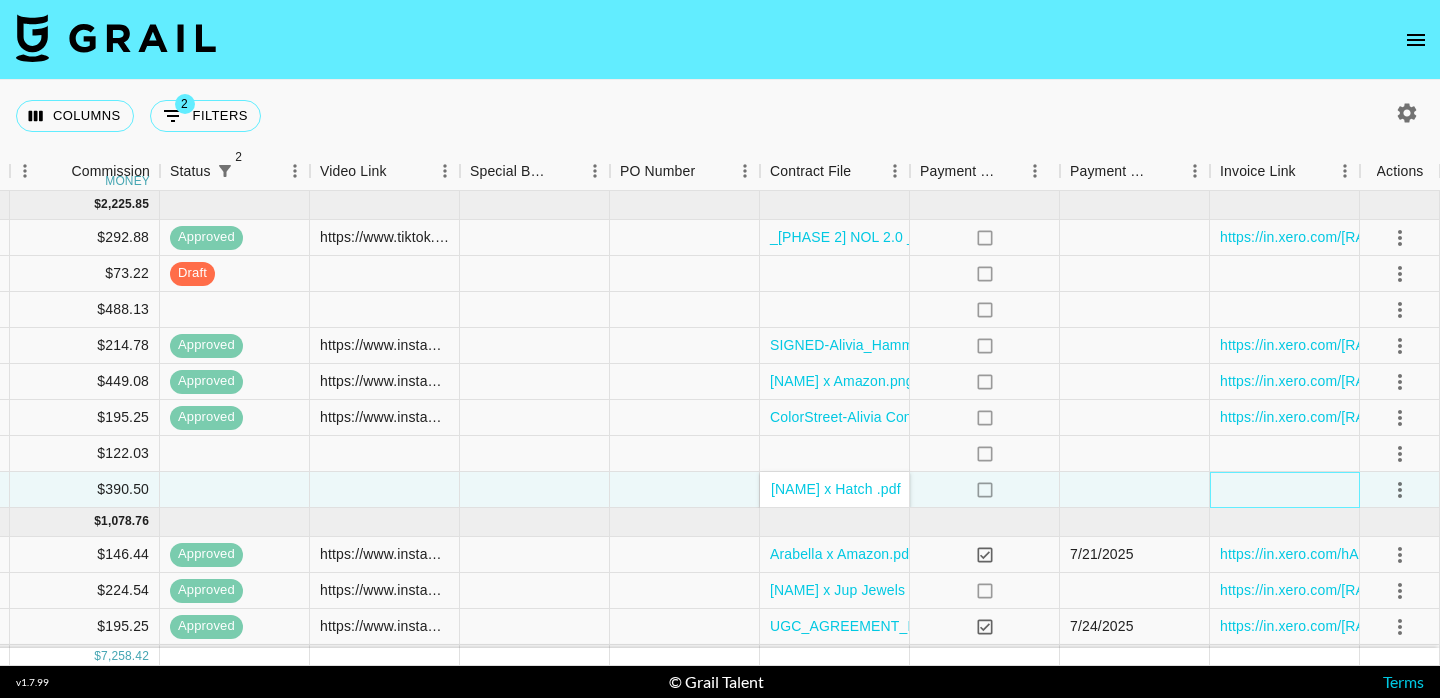 click at bounding box center (1285, 490) 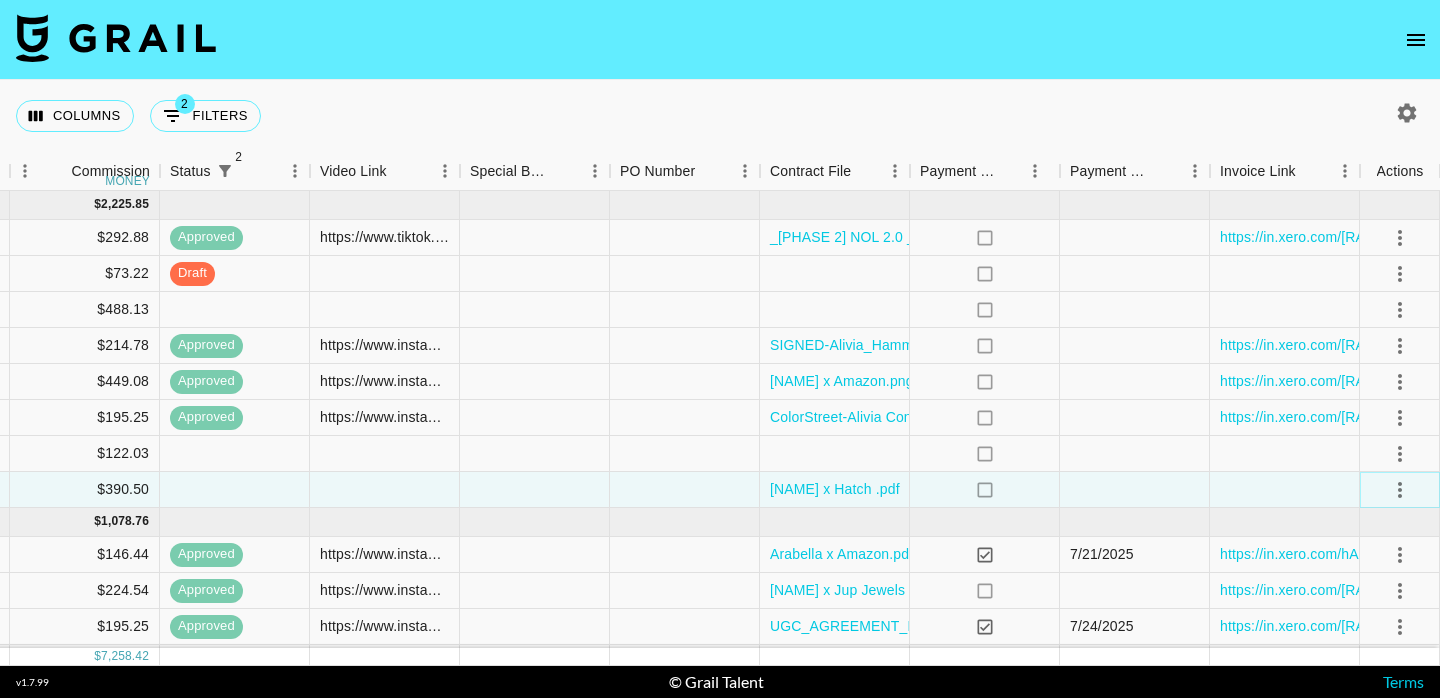 click 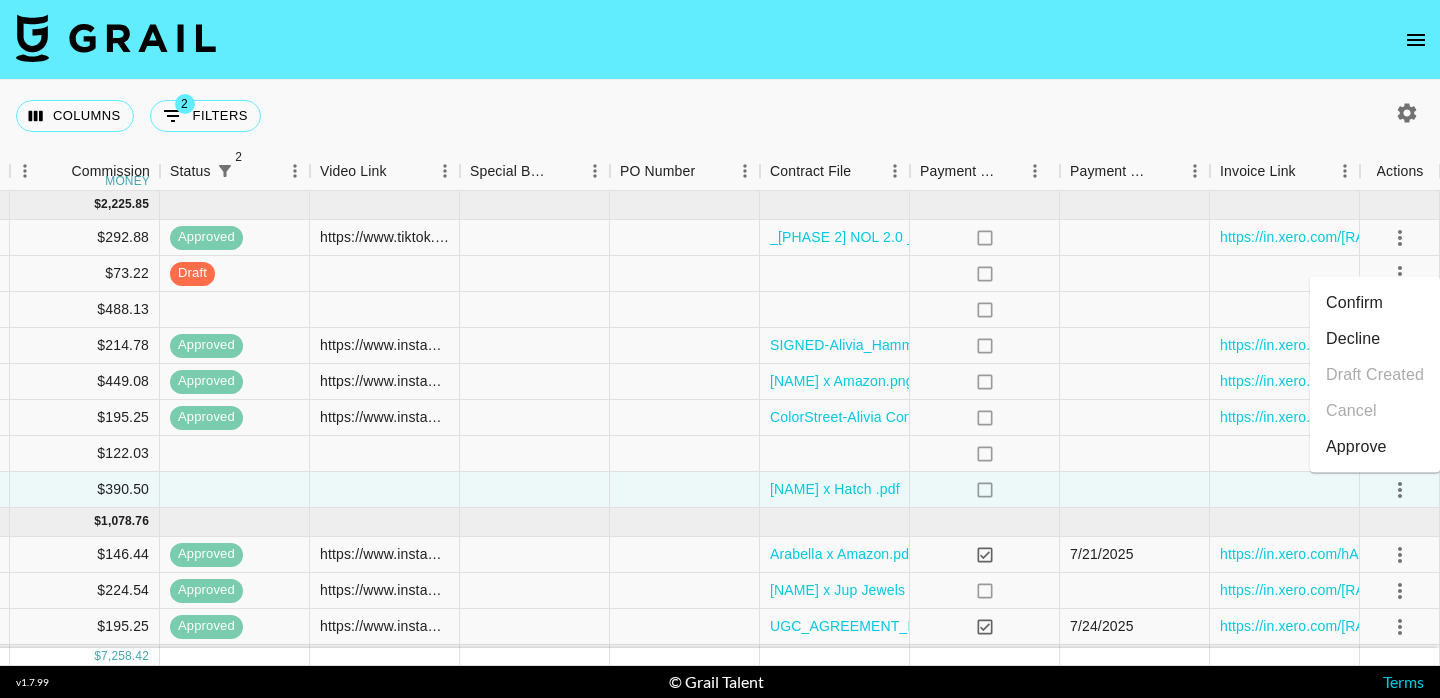 click on "Confirm" at bounding box center (1375, 303) 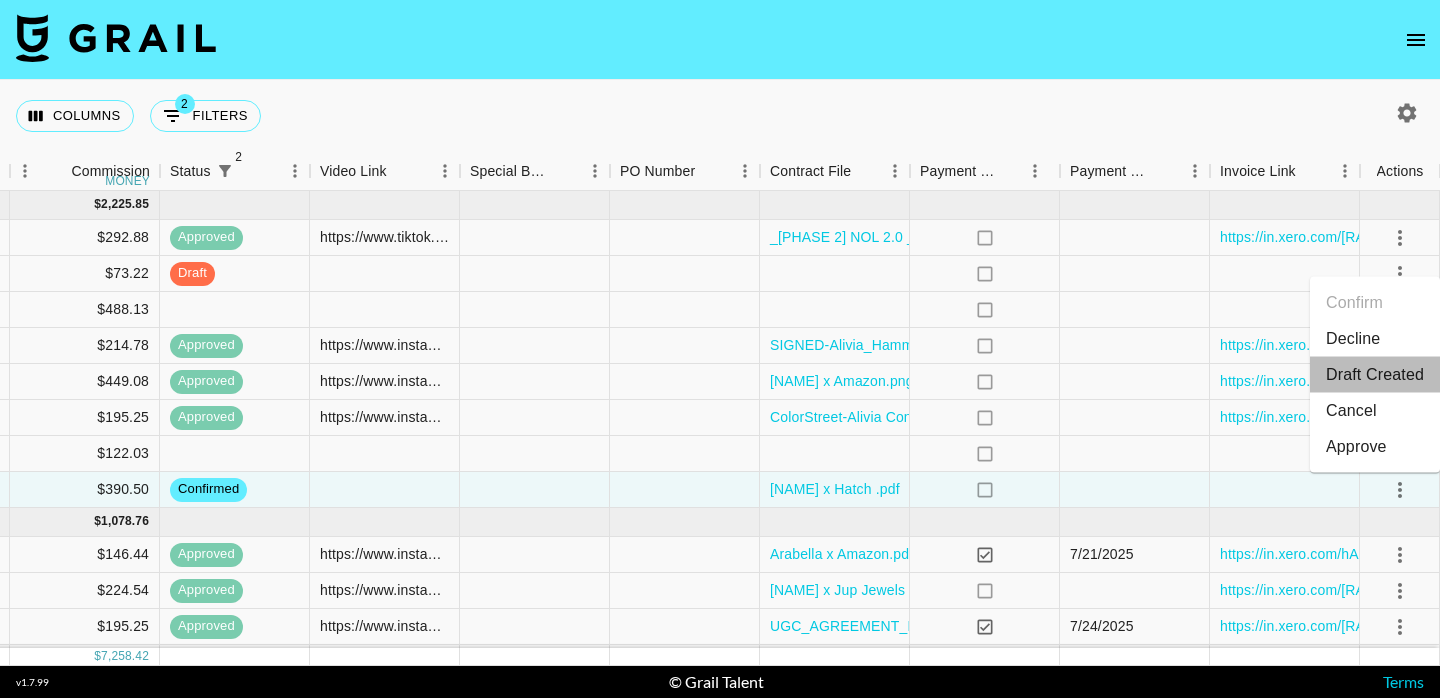 click on "Draft Created" at bounding box center [1375, 375] 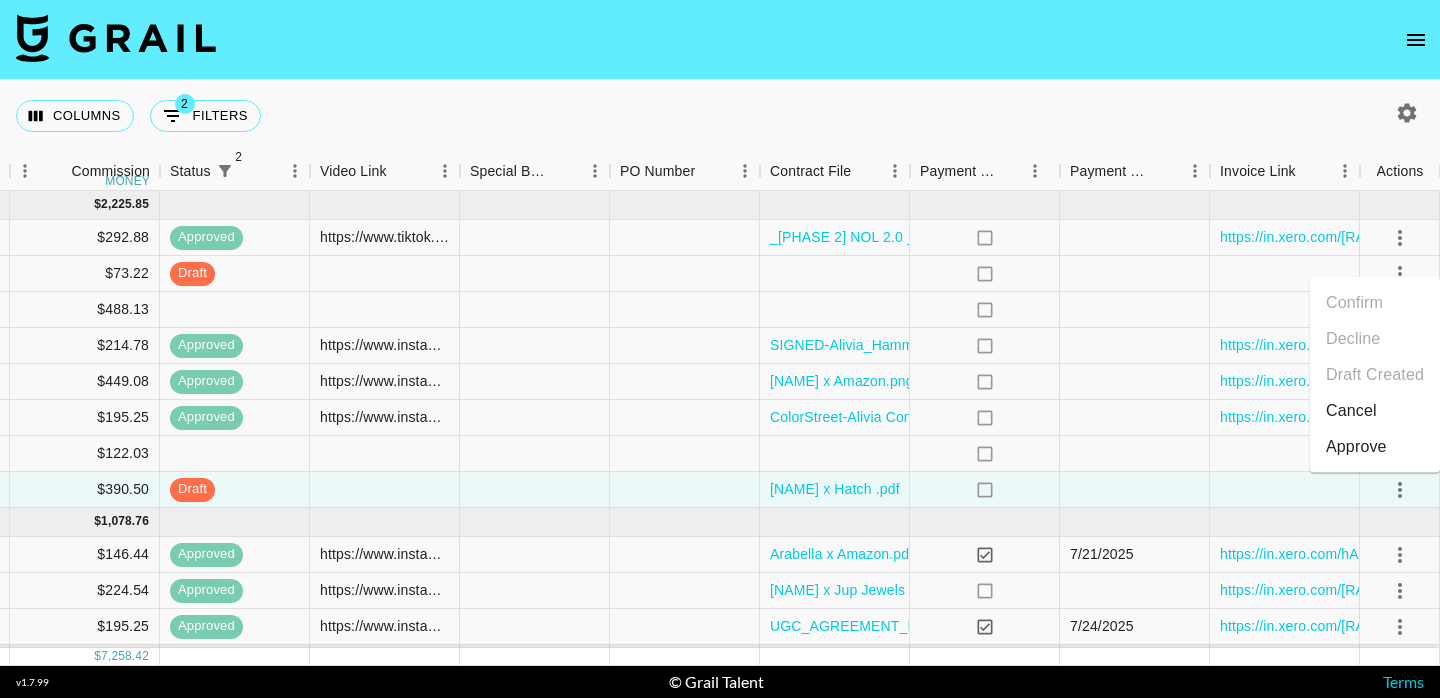 click on "Columns 2 Filters + Booking" at bounding box center (720, 116) 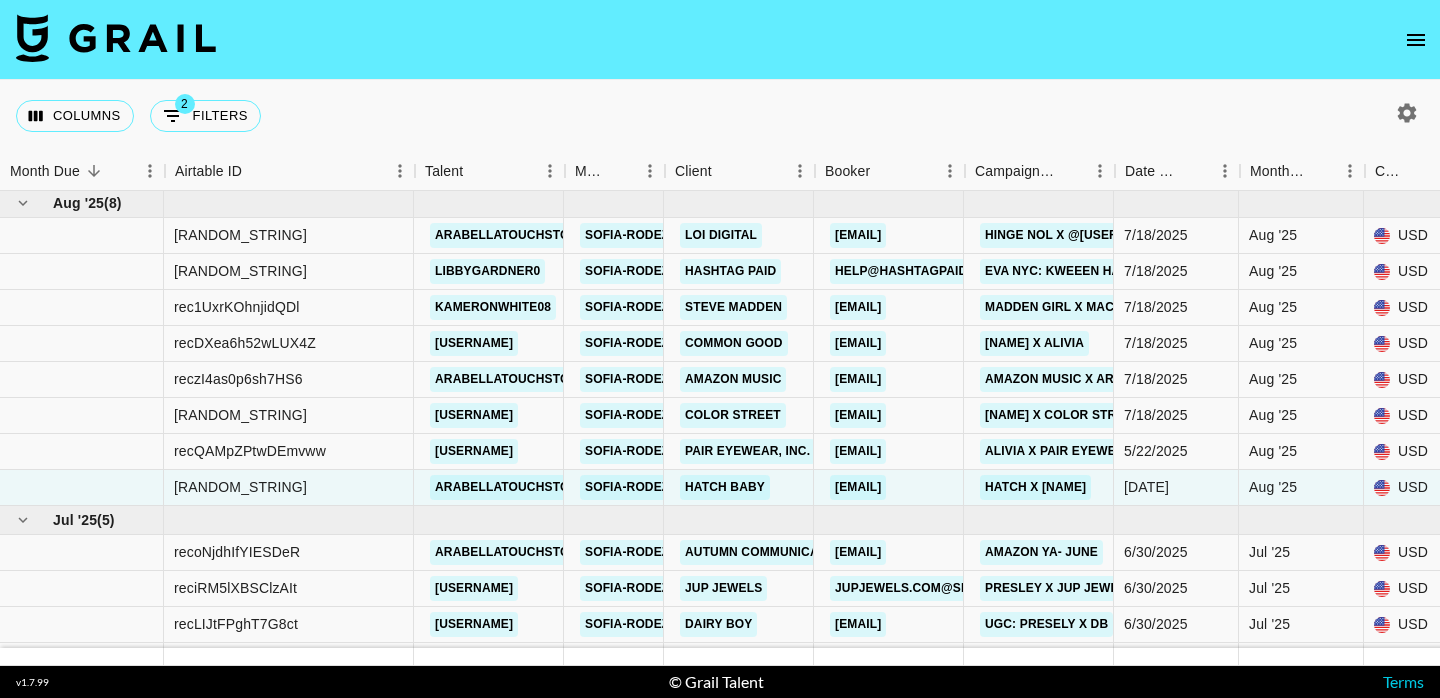 scroll, scrollTop: 2, scrollLeft: 0, axis: vertical 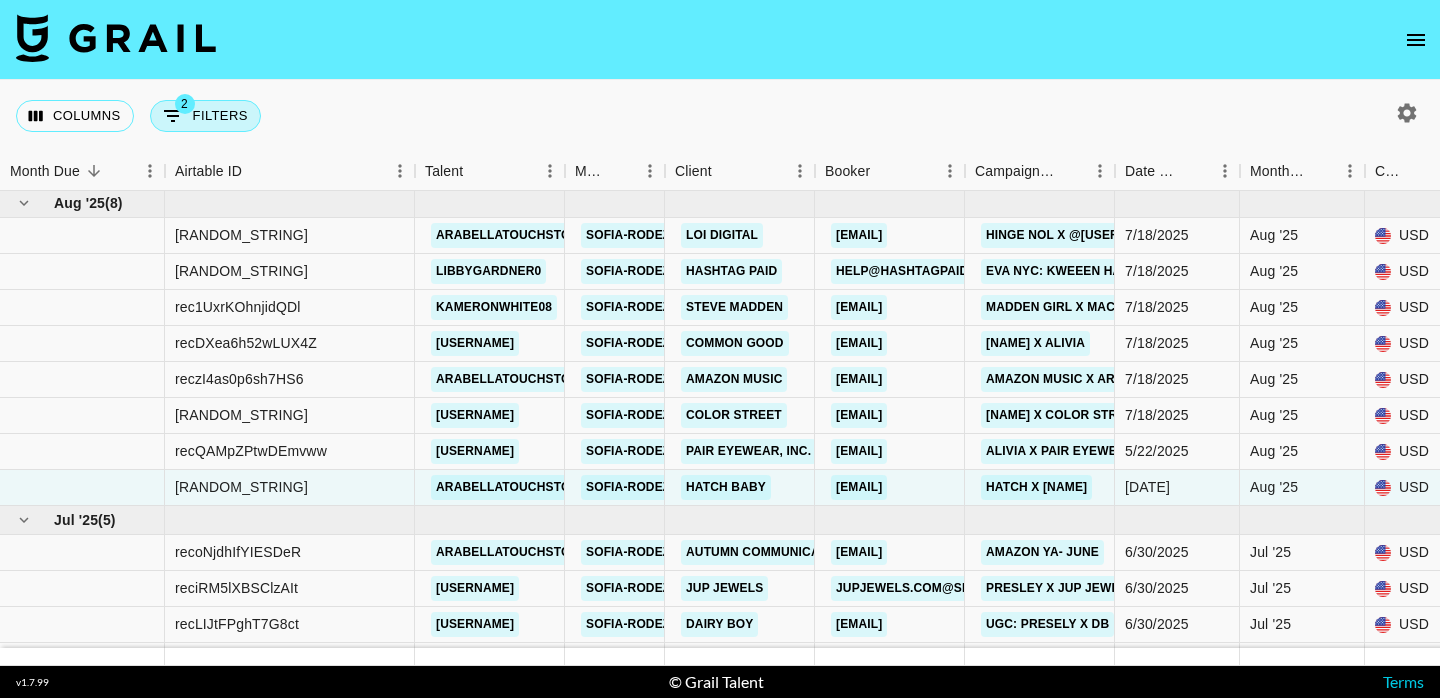 click on "2 Filters" at bounding box center (205, 116) 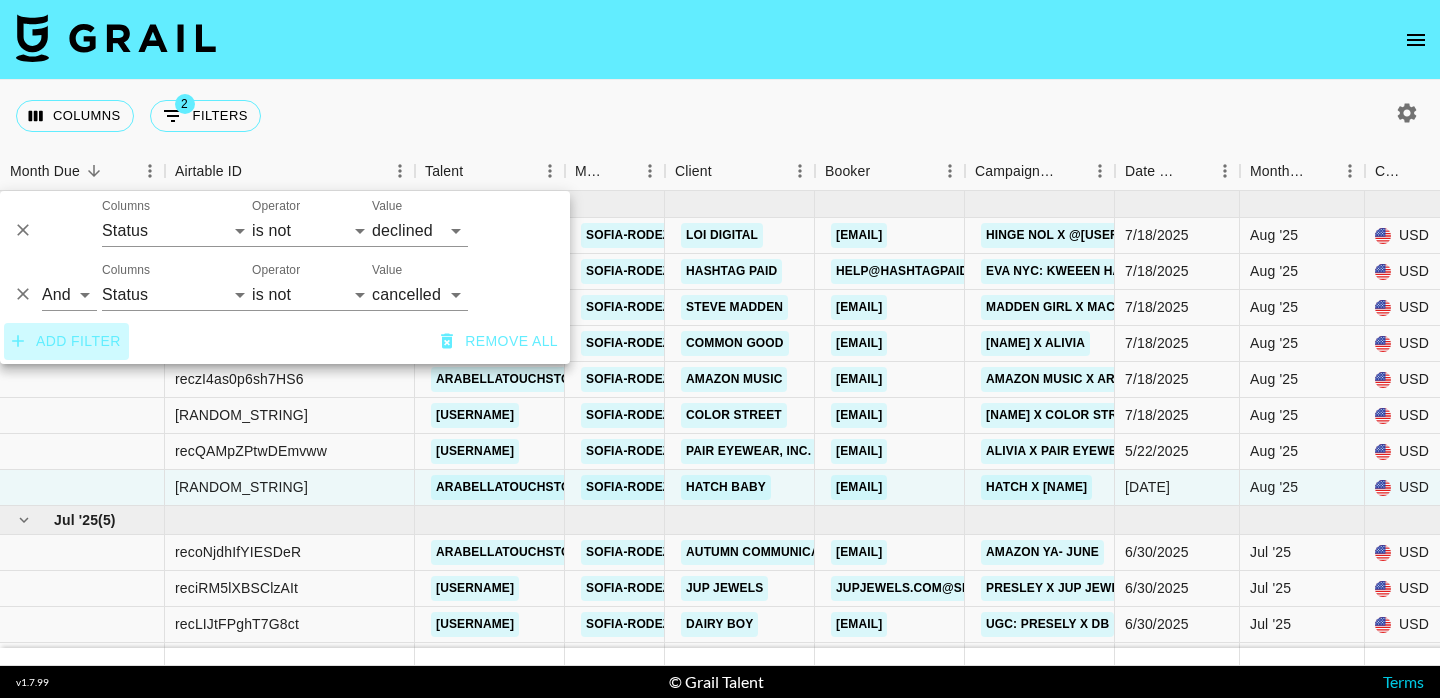 click on "Add filter" at bounding box center (66, 341) 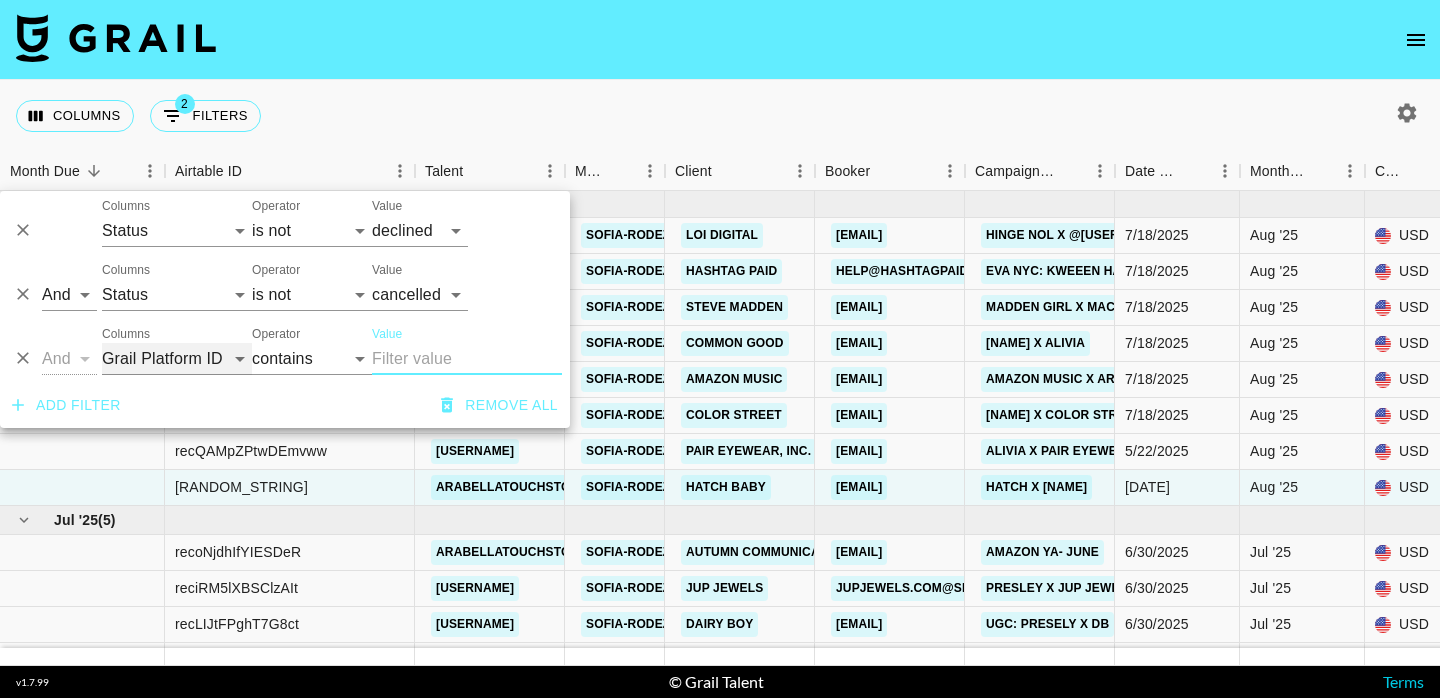click on "Grail Platform ID Airtable ID Talent Manager Client Booker Campaign (Type) Date Created Created by Grail Team Month Due Currency Booking Price Creator Commmission Override External Commission Expenses: Remove Commission? Commission Status Video Link Boost Code Special Booking Type PO Number Invoice Notes Uniport Contact Email Contract File Payment Sent Payment Sent Date Invoice Link" at bounding box center (177, 359) 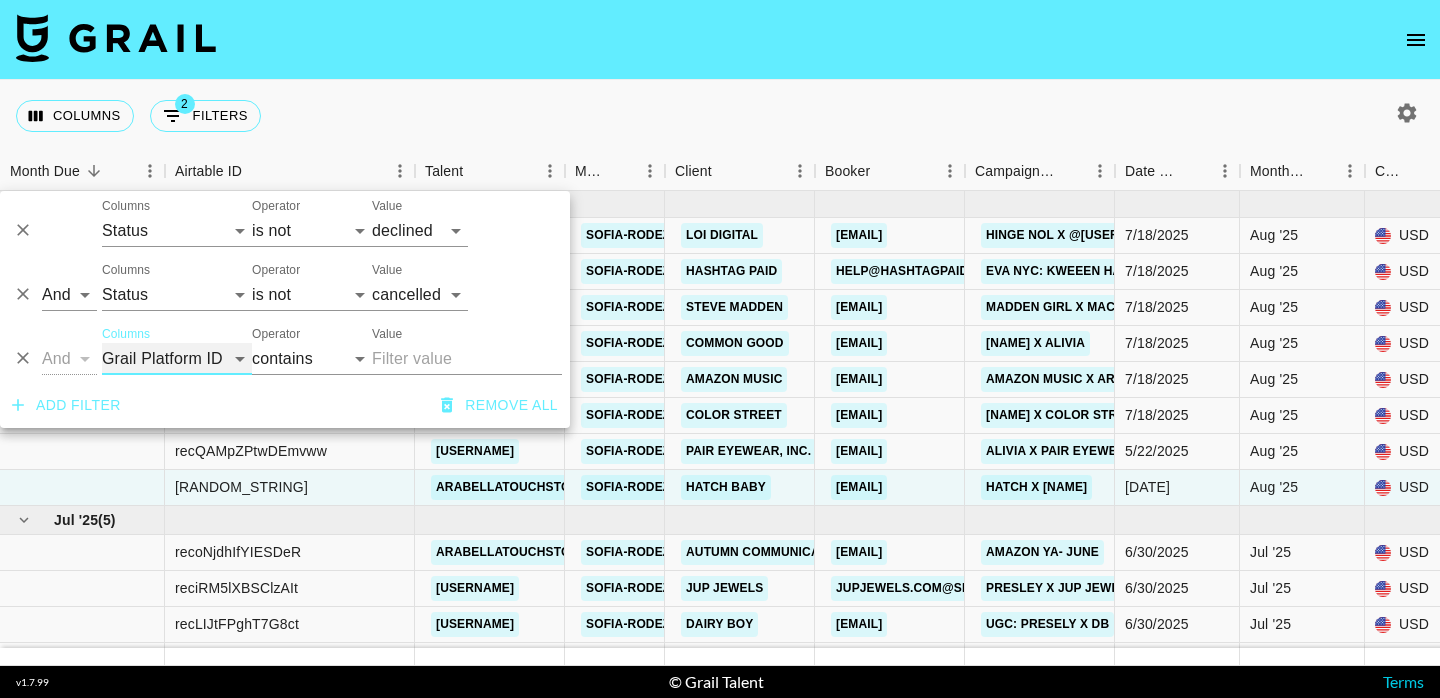 select on "talentName" 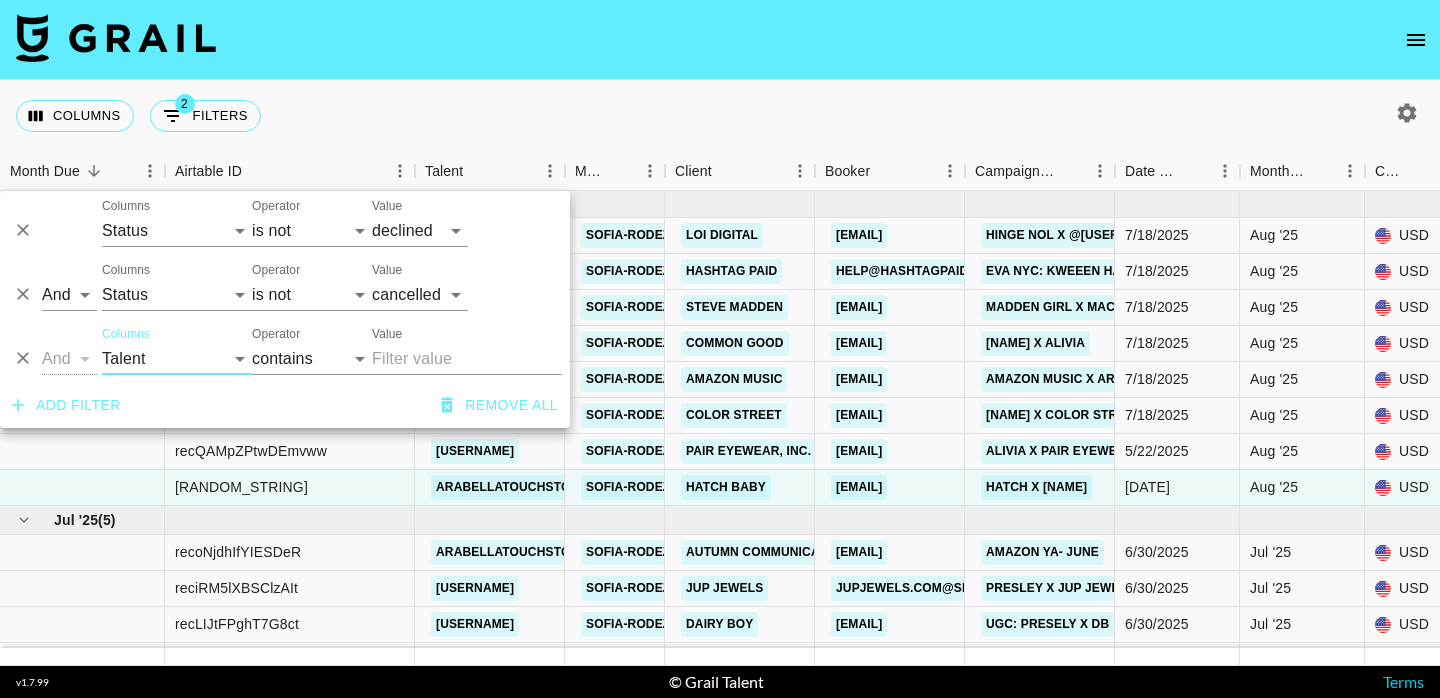 click on "Value" at bounding box center (467, 359) 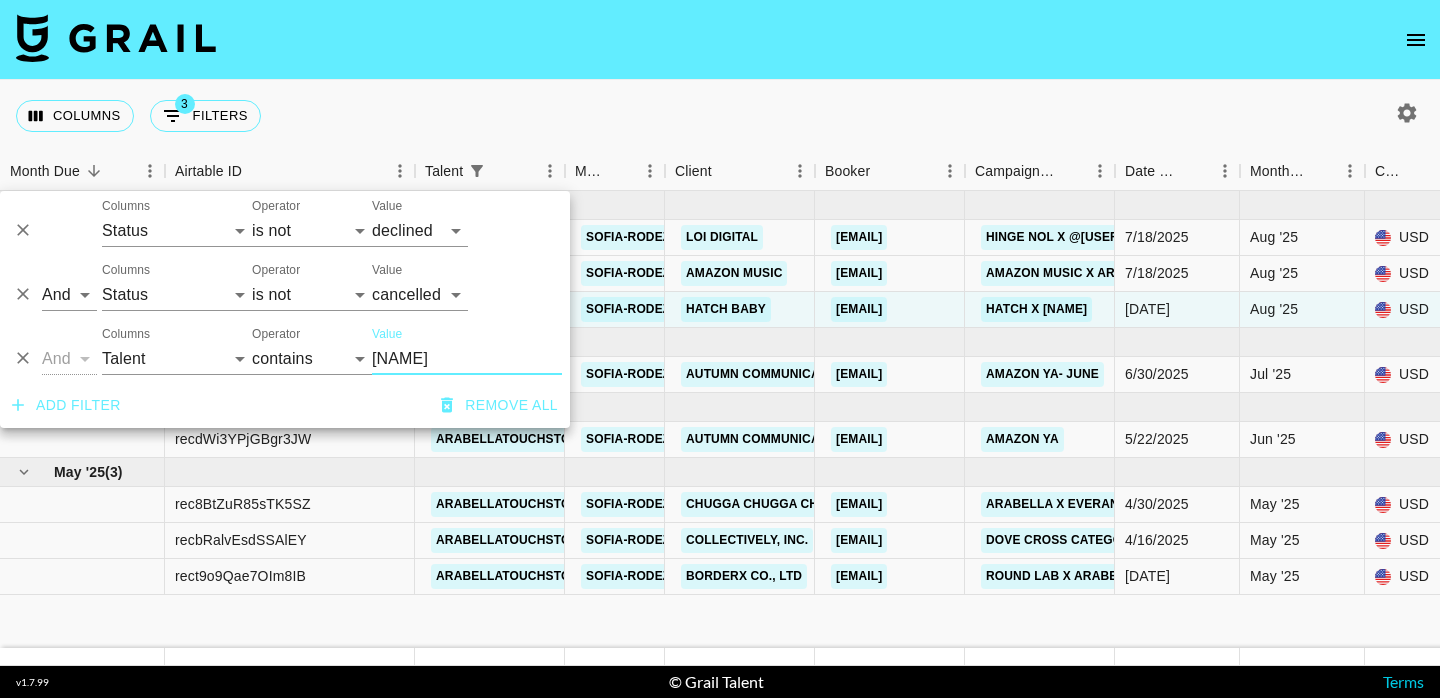 scroll, scrollTop: 0, scrollLeft: 0, axis: both 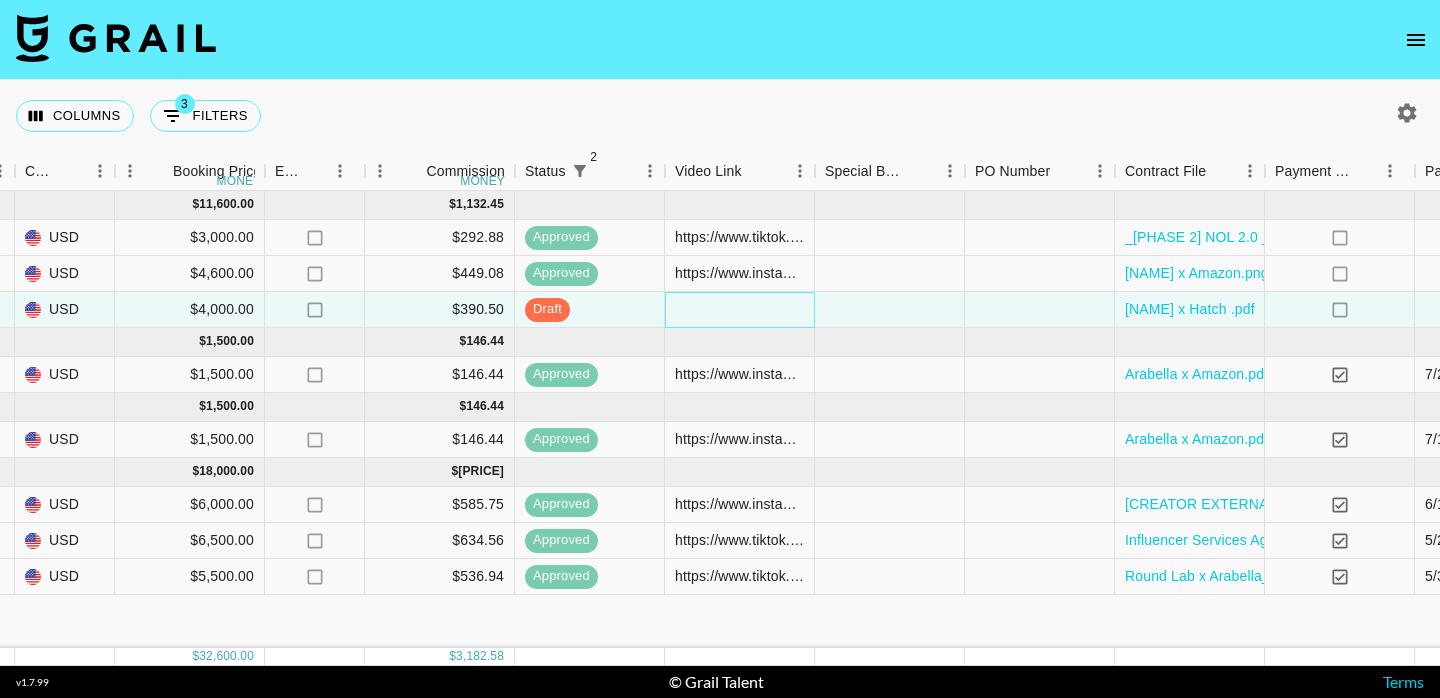 click at bounding box center (740, 310) 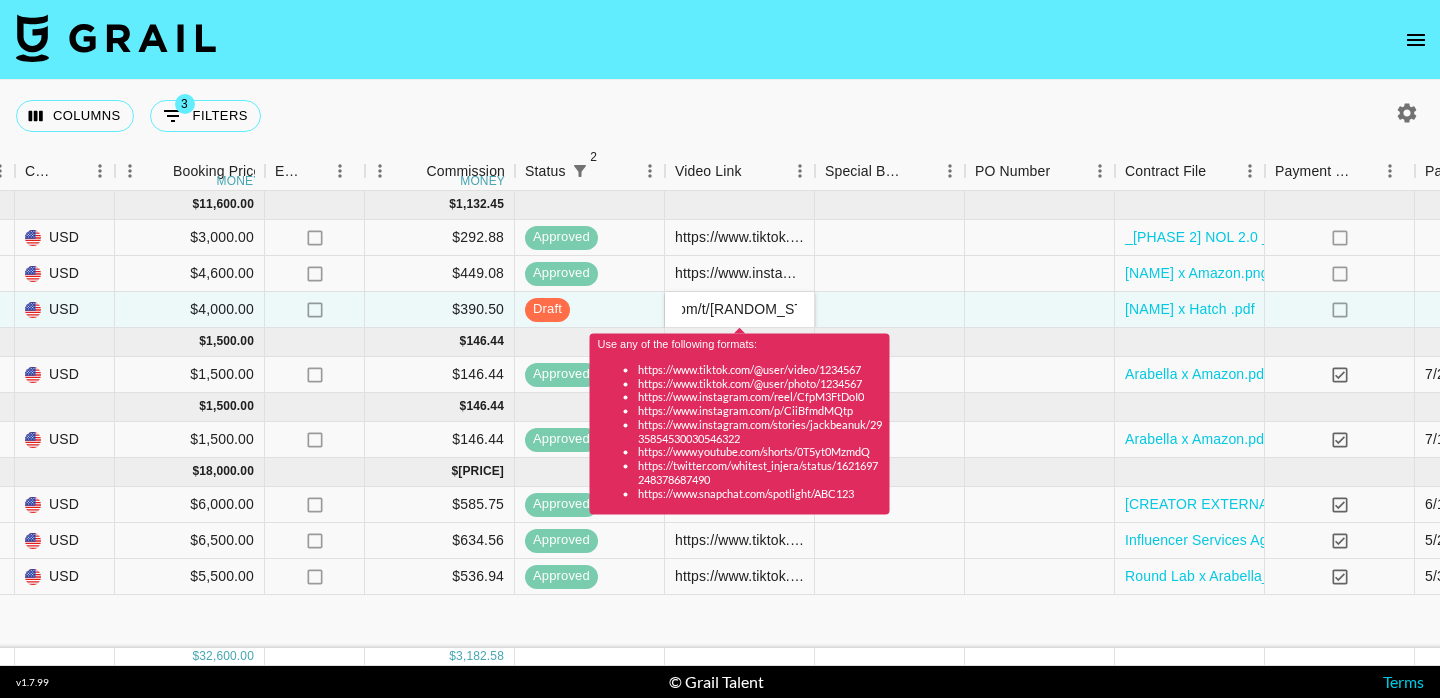 scroll, scrollTop: 0, scrollLeft: 0, axis: both 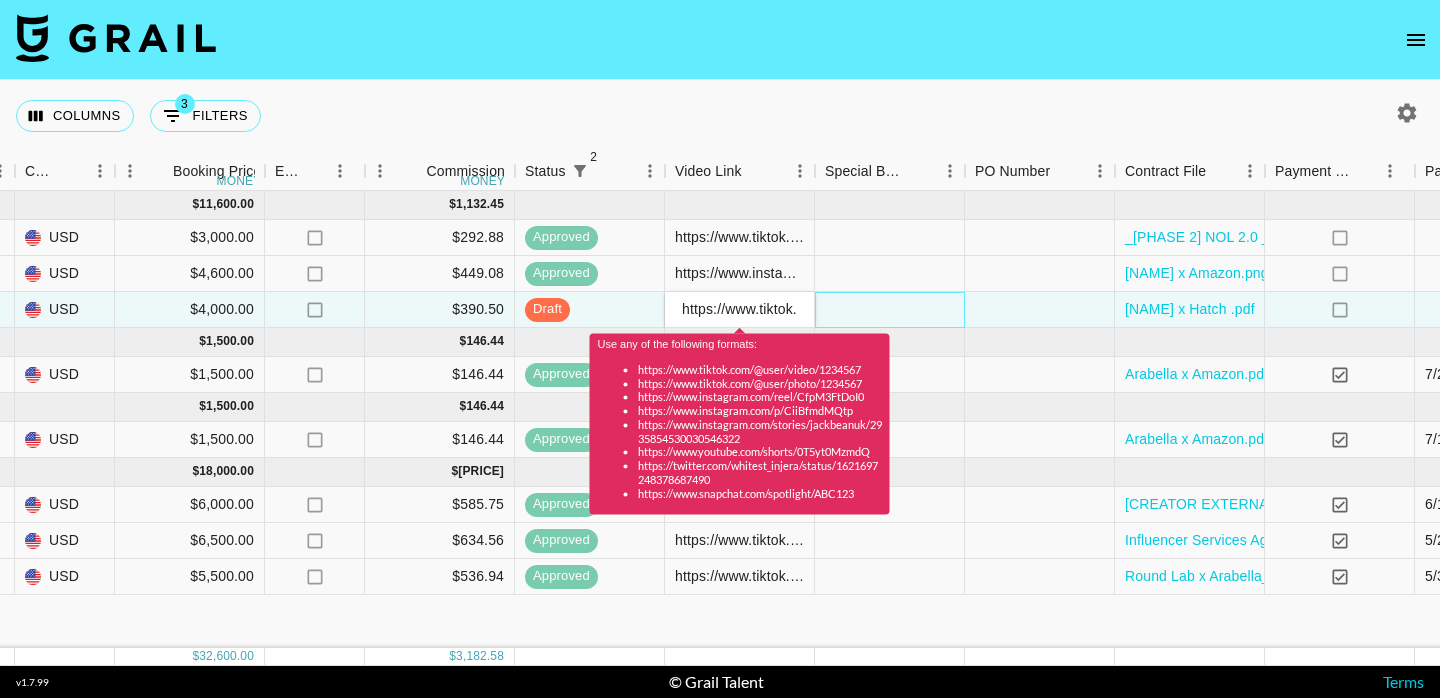 click at bounding box center [890, 310] 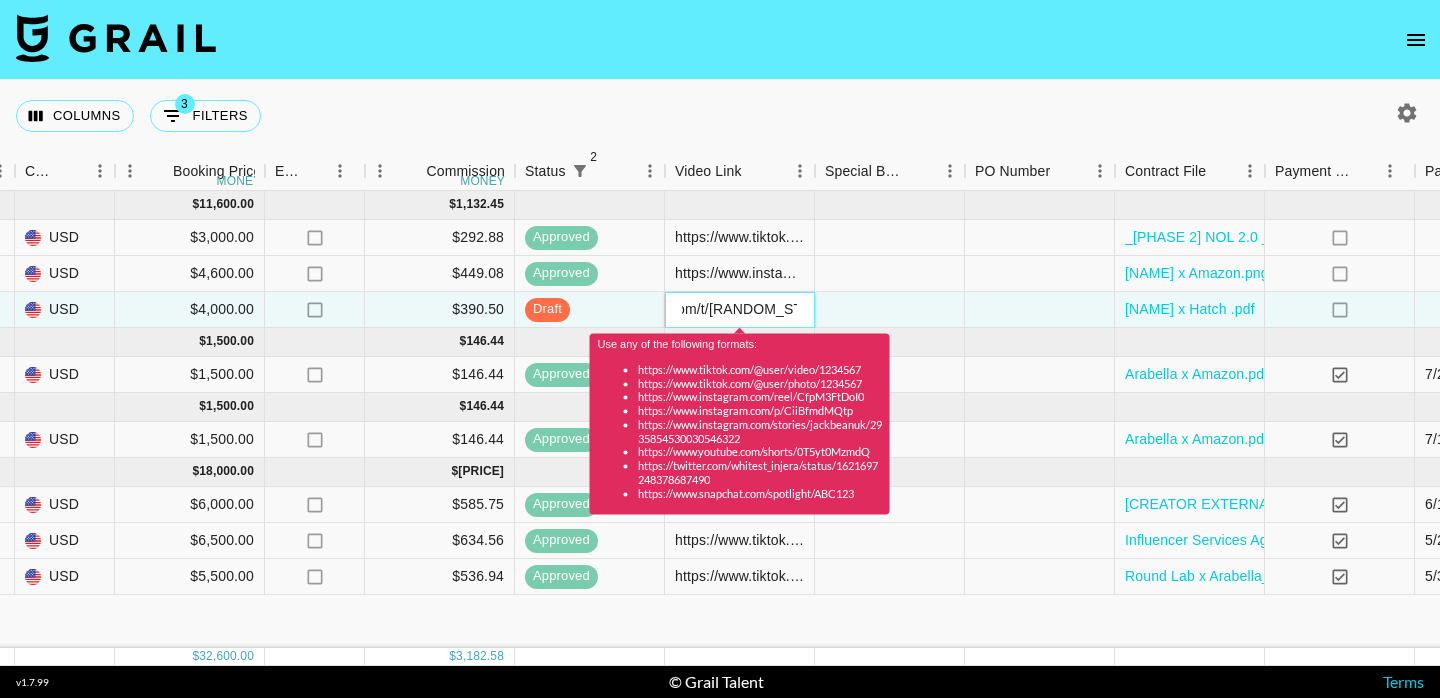 drag, startPoint x: 681, startPoint y: 309, endPoint x: 883, endPoint y: 317, distance: 202.15836 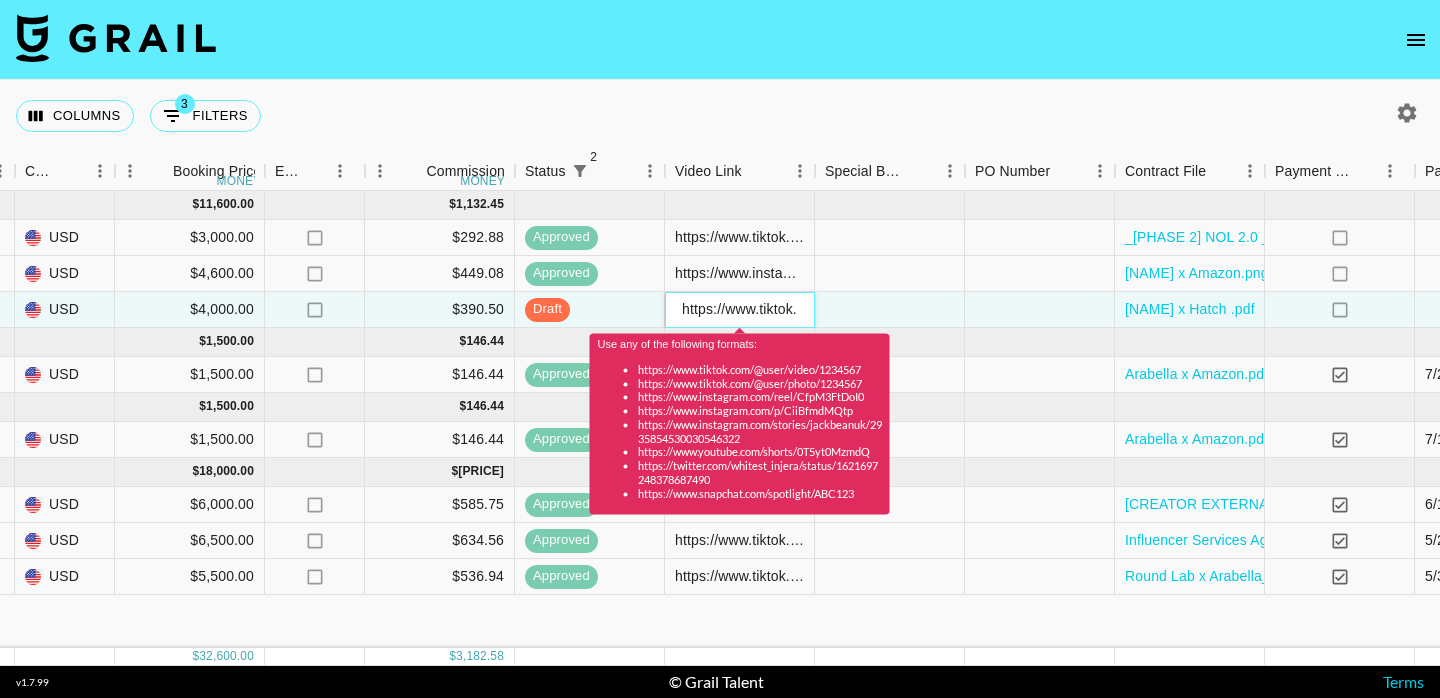 scroll, scrollTop: 0, scrollLeft: 0, axis: both 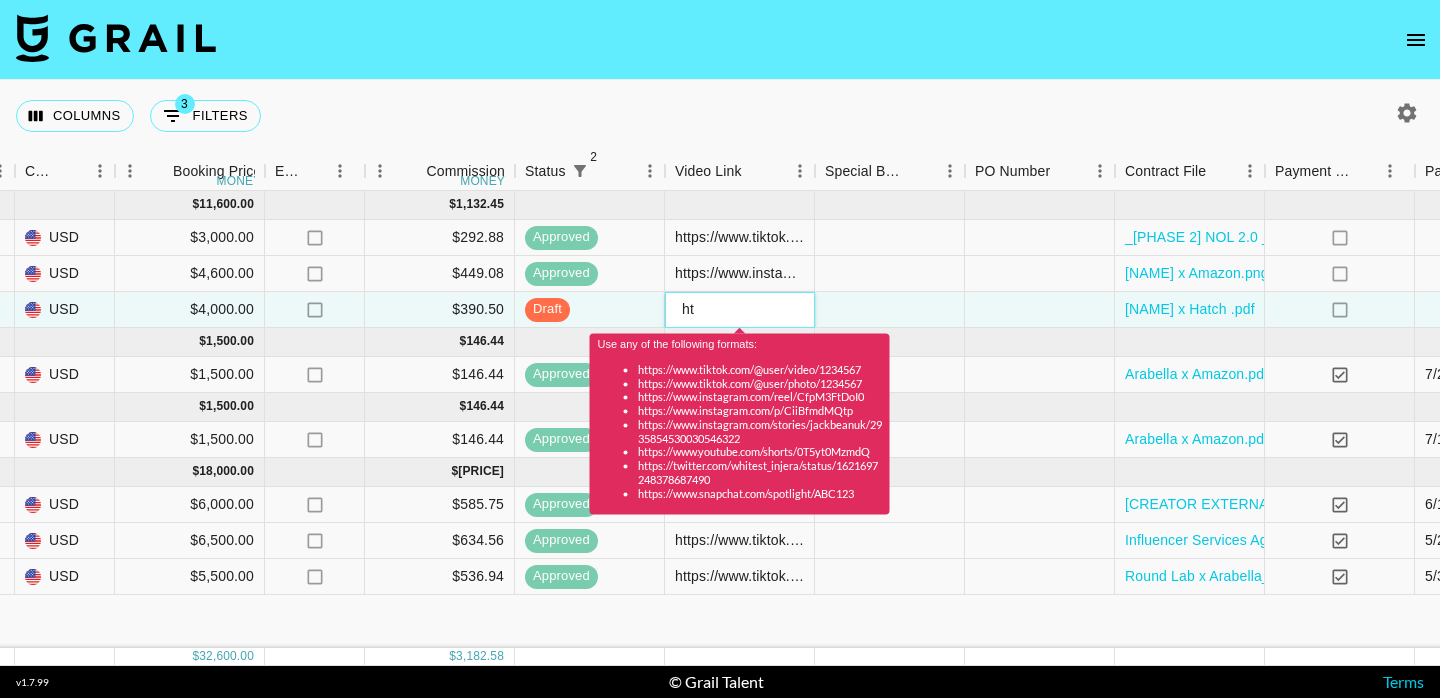type on "h" 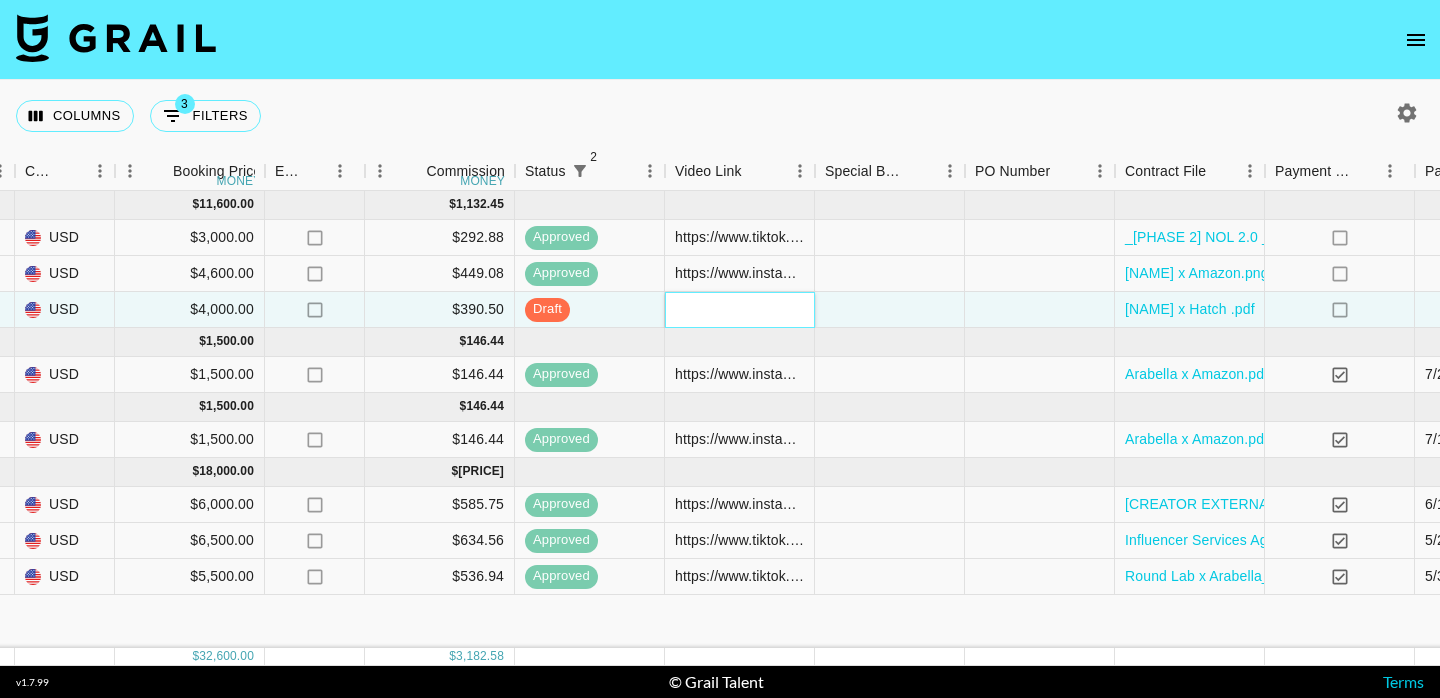 paste on "https://www.tiktok.com/@[USERNAME]/video/[ID]?_r=1&_t=ZP-8yiUbLwH1l0" 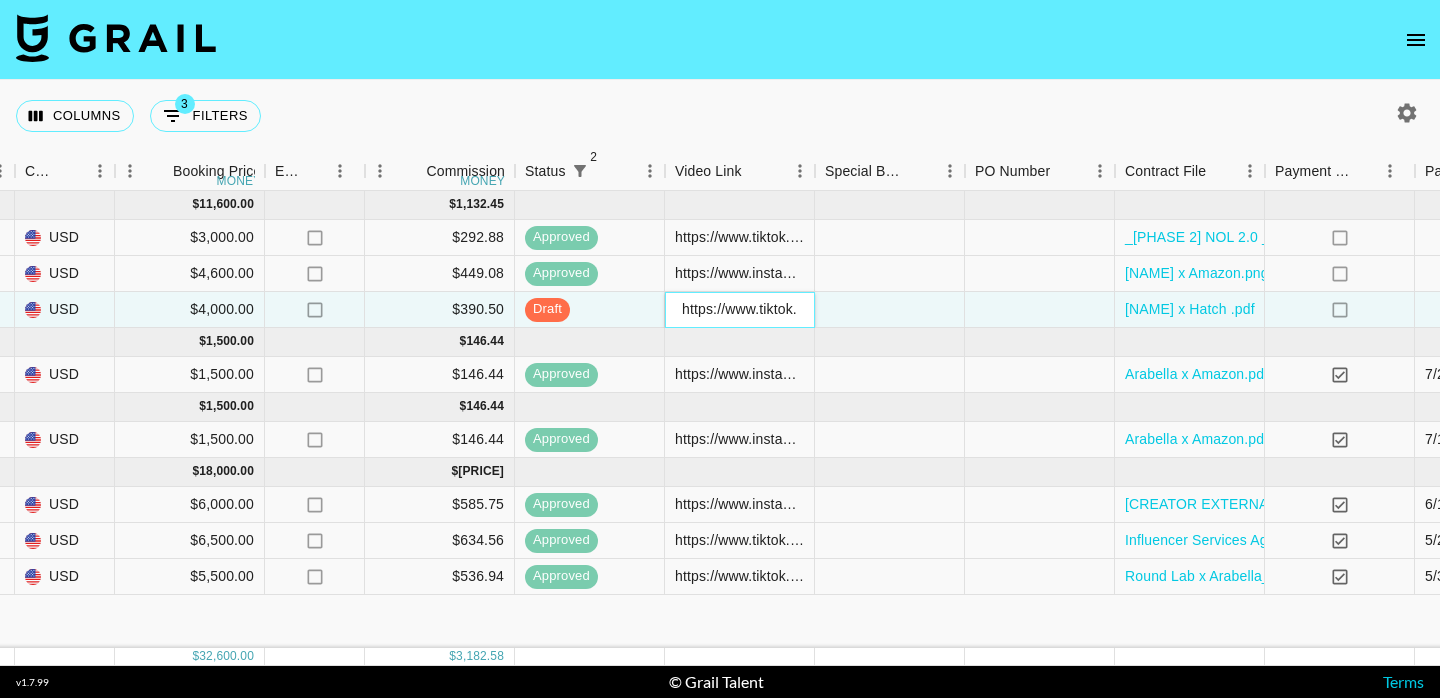 scroll, scrollTop: 0, scrollLeft: 533, axis: horizontal 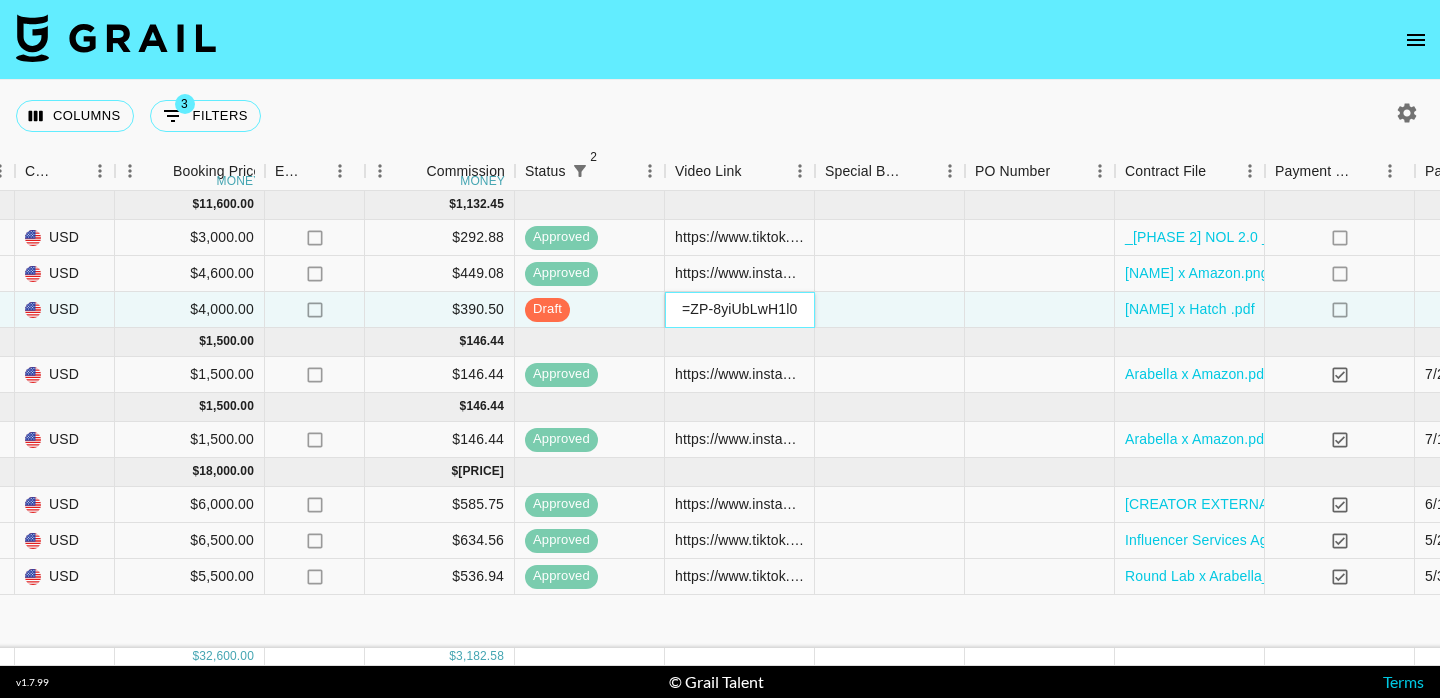 type on "https://www.tiktok.com/@[USERNAME]/video/[ID]?_r=1&_t=ZP-8yiUbLwH1l0" 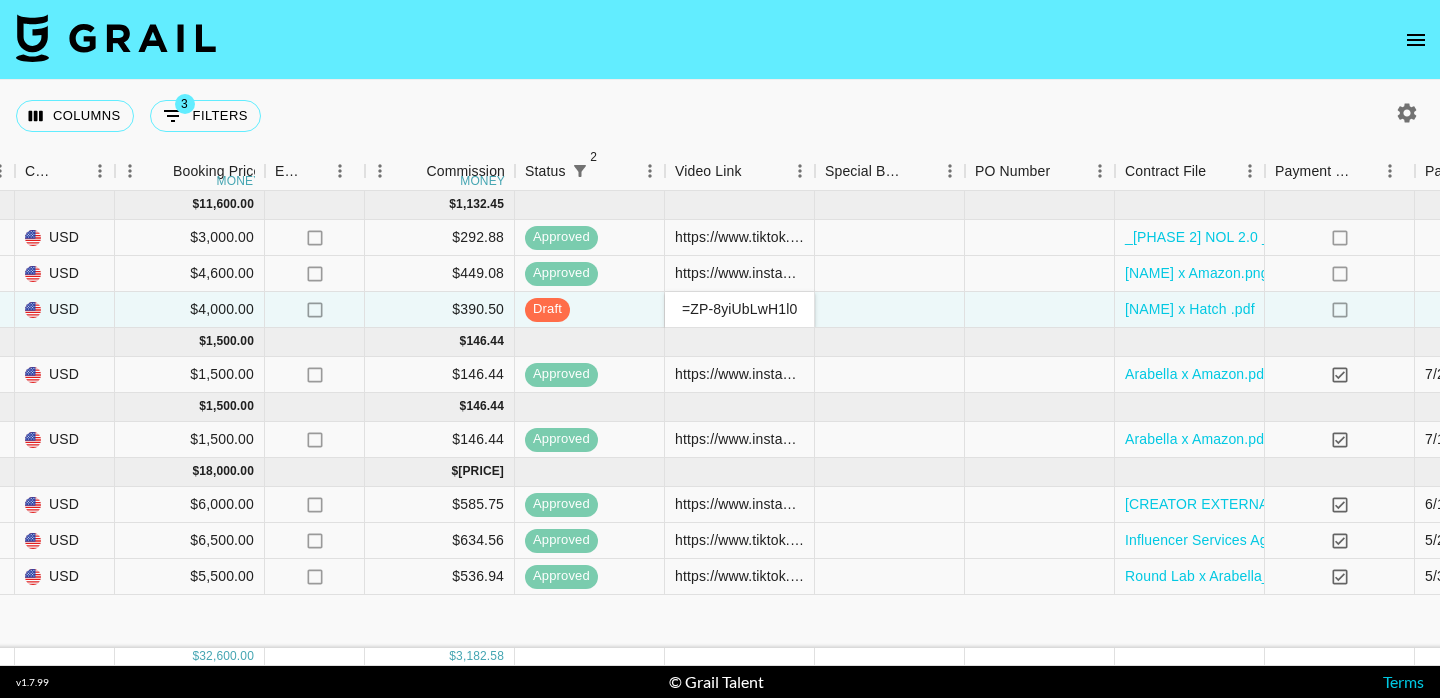 click on "Columns 3 Filters + Booking" at bounding box center [720, 116] 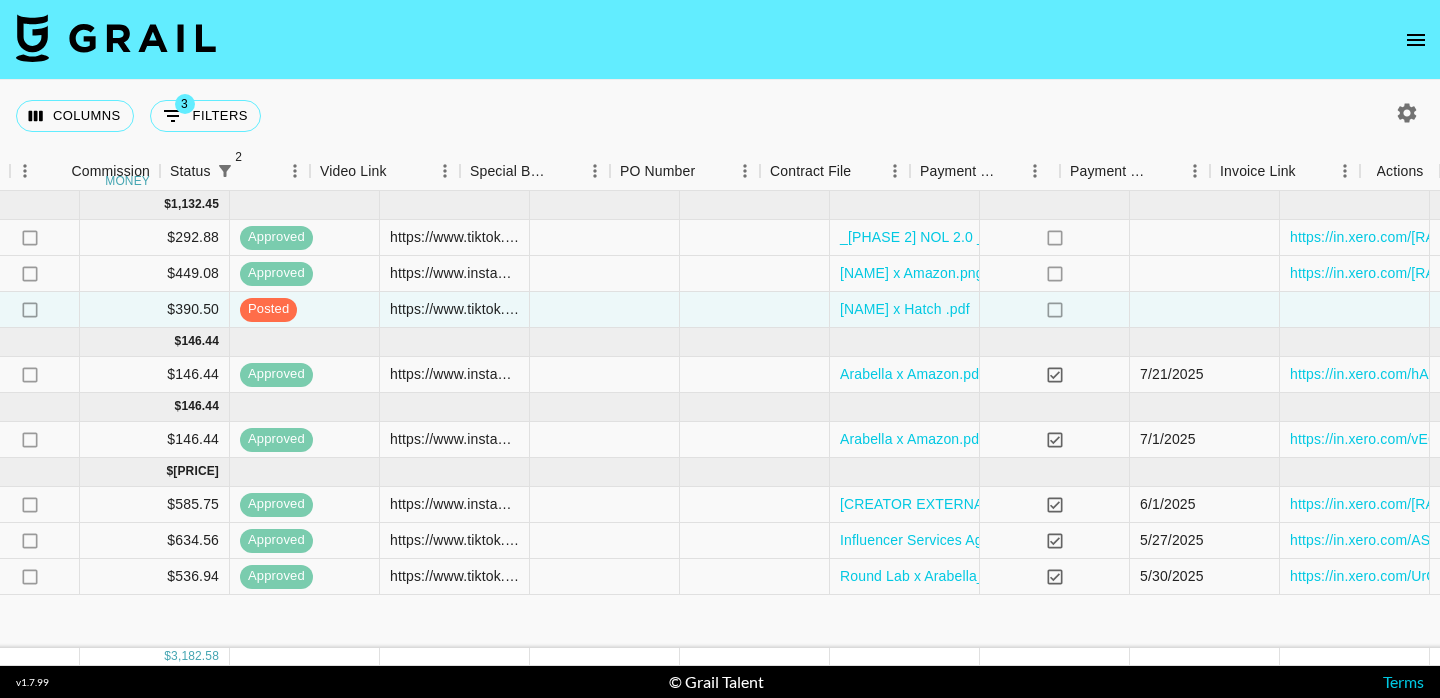 scroll, scrollTop: 0, scrollLeft: 1705, axis: horizontal 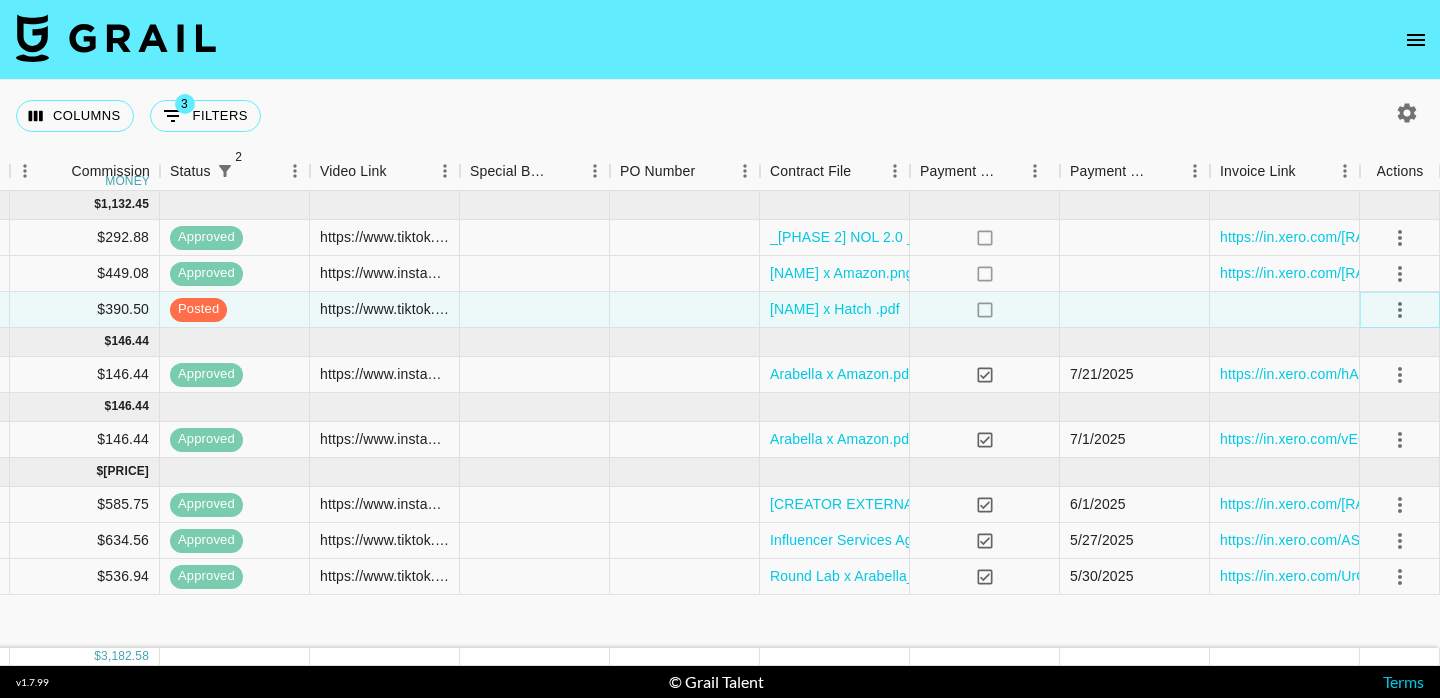 click 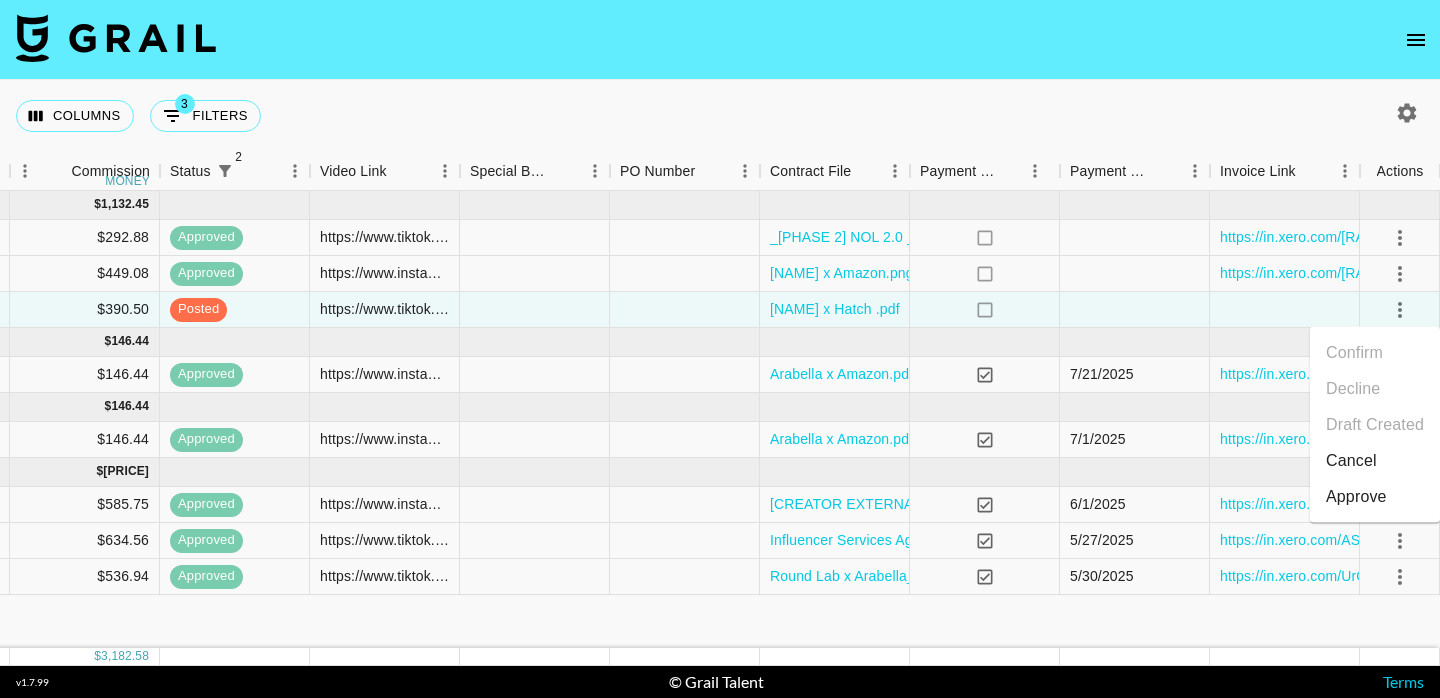 click on "Approve" at bounding box center [1375, 497] 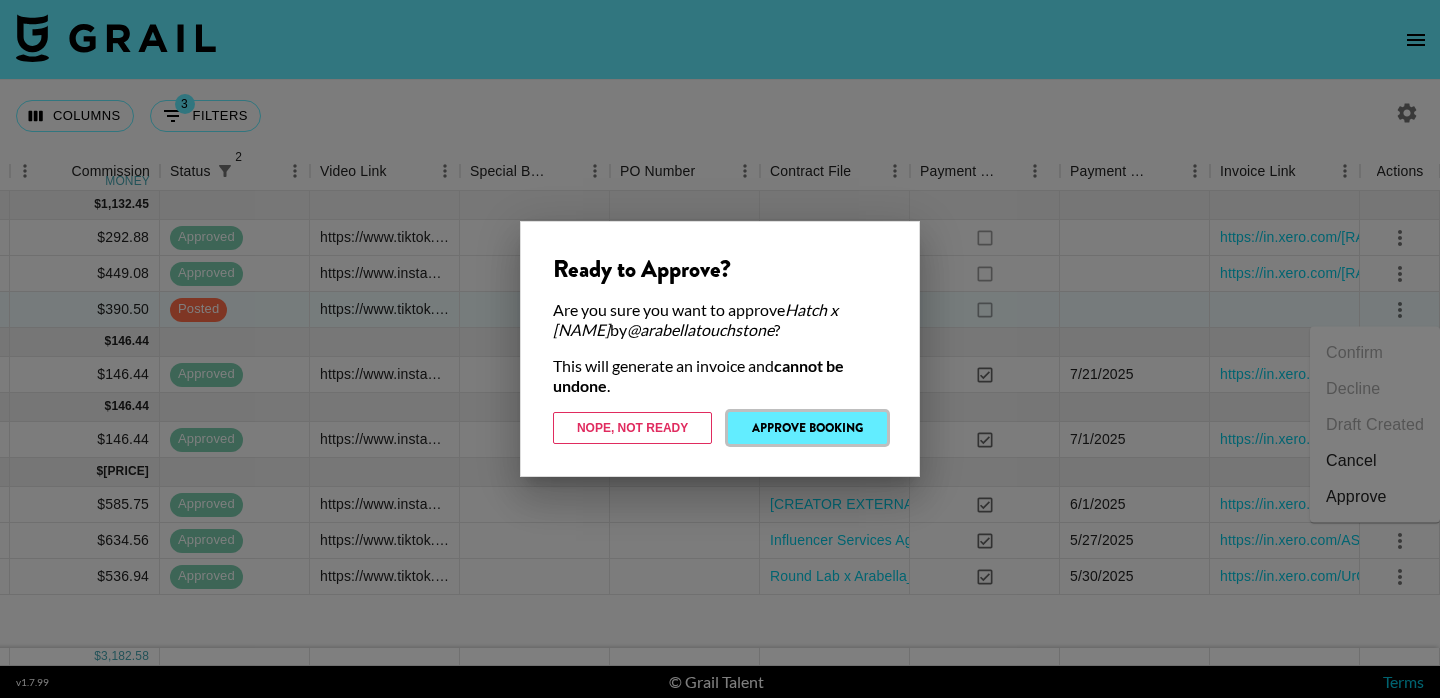 click on "Approve Booking" at bounding box center [807, 428] 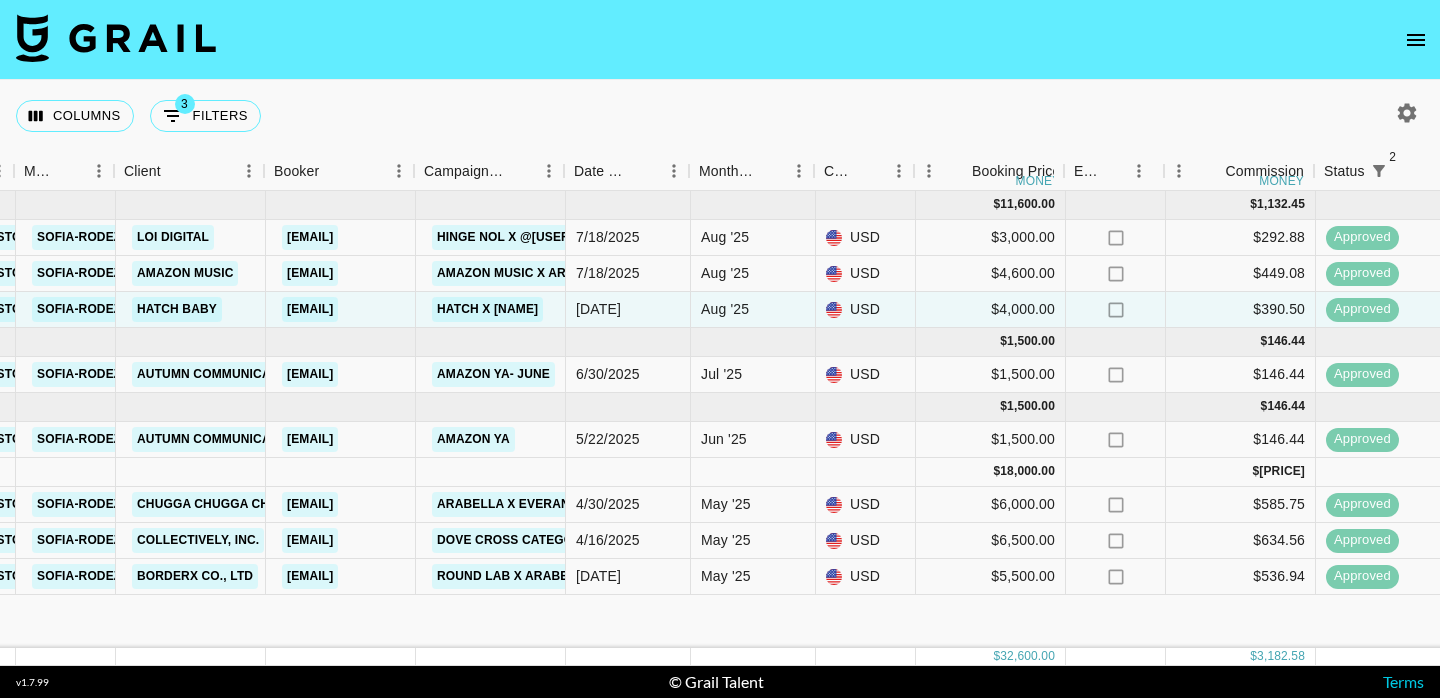 scroll, scrollTop: 0, scrollLeft: 551, axis: horizontal 